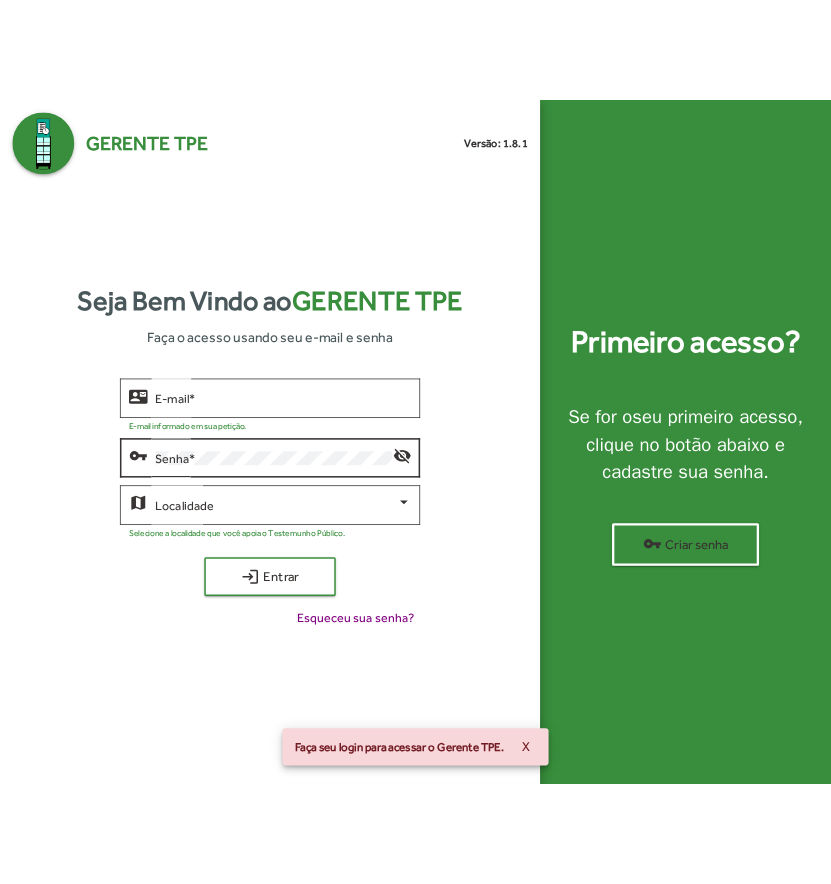 scroll, scrollTop: 0, scrollLeft: 0, axis: both 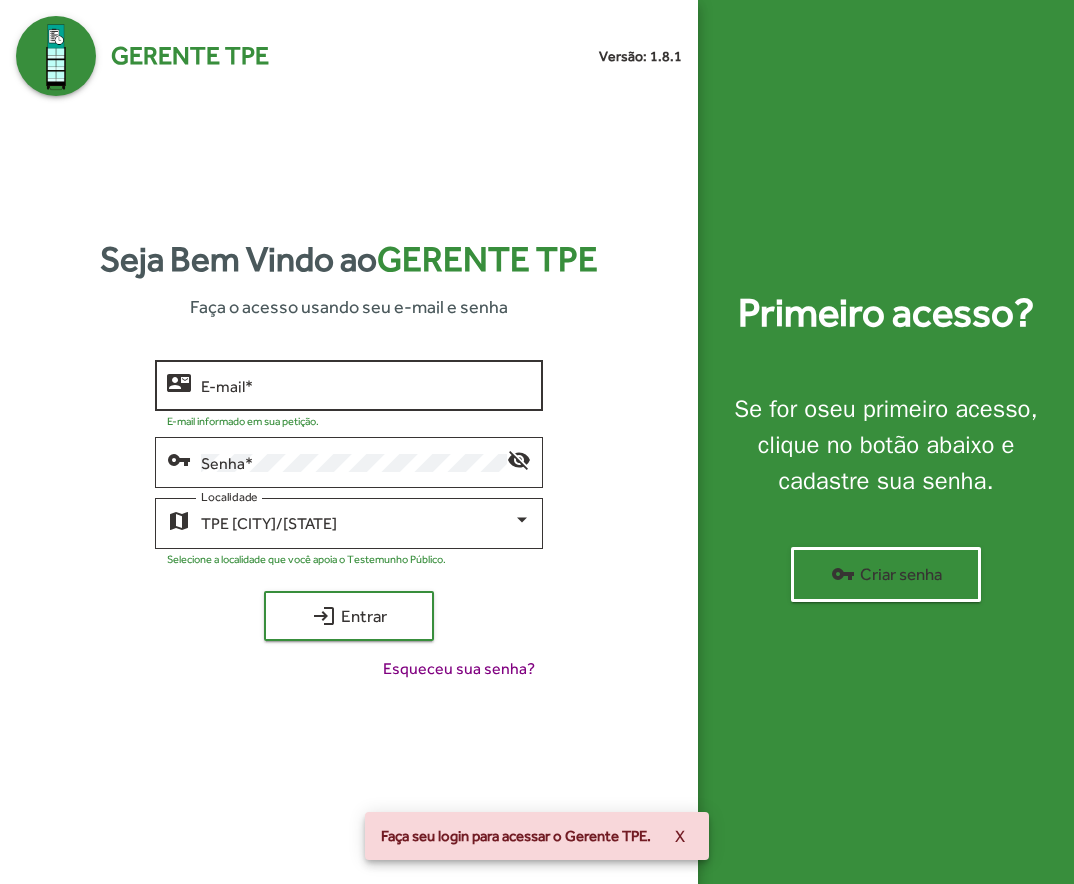 click on "E-mail   *" at bounding box center (366, 386) 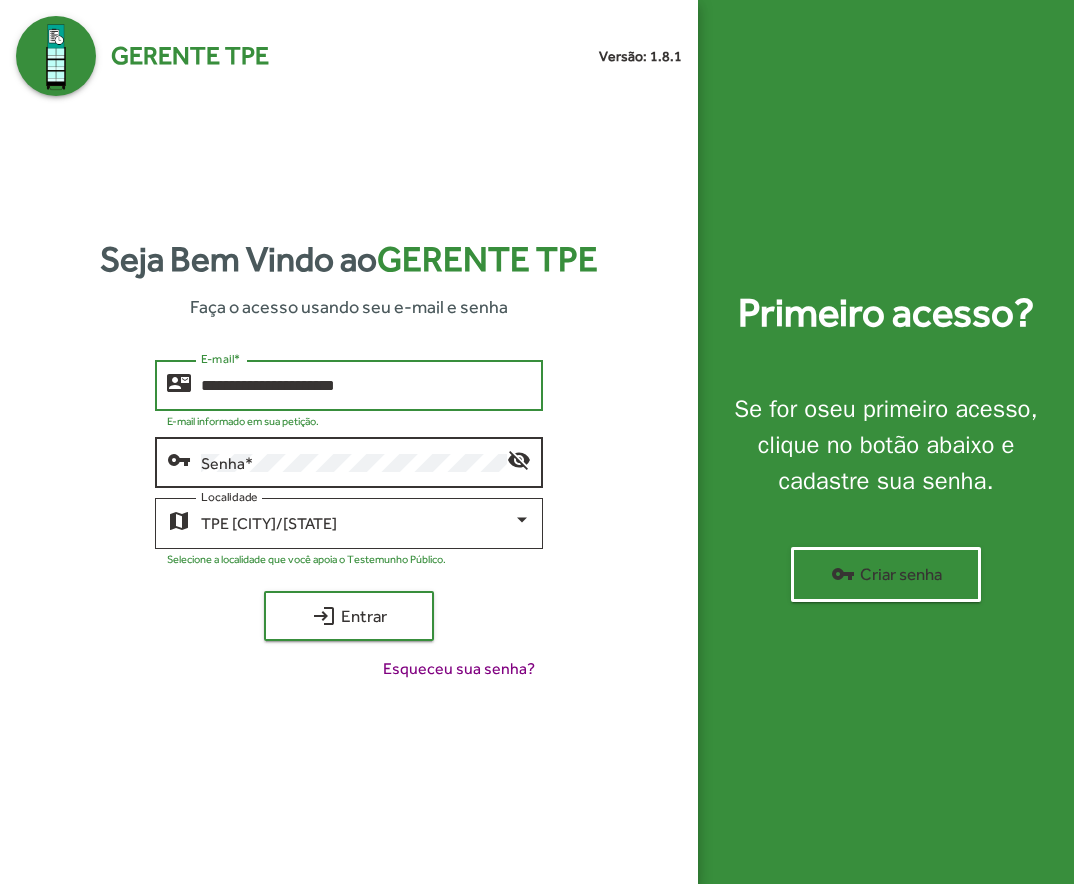 type on "**********" 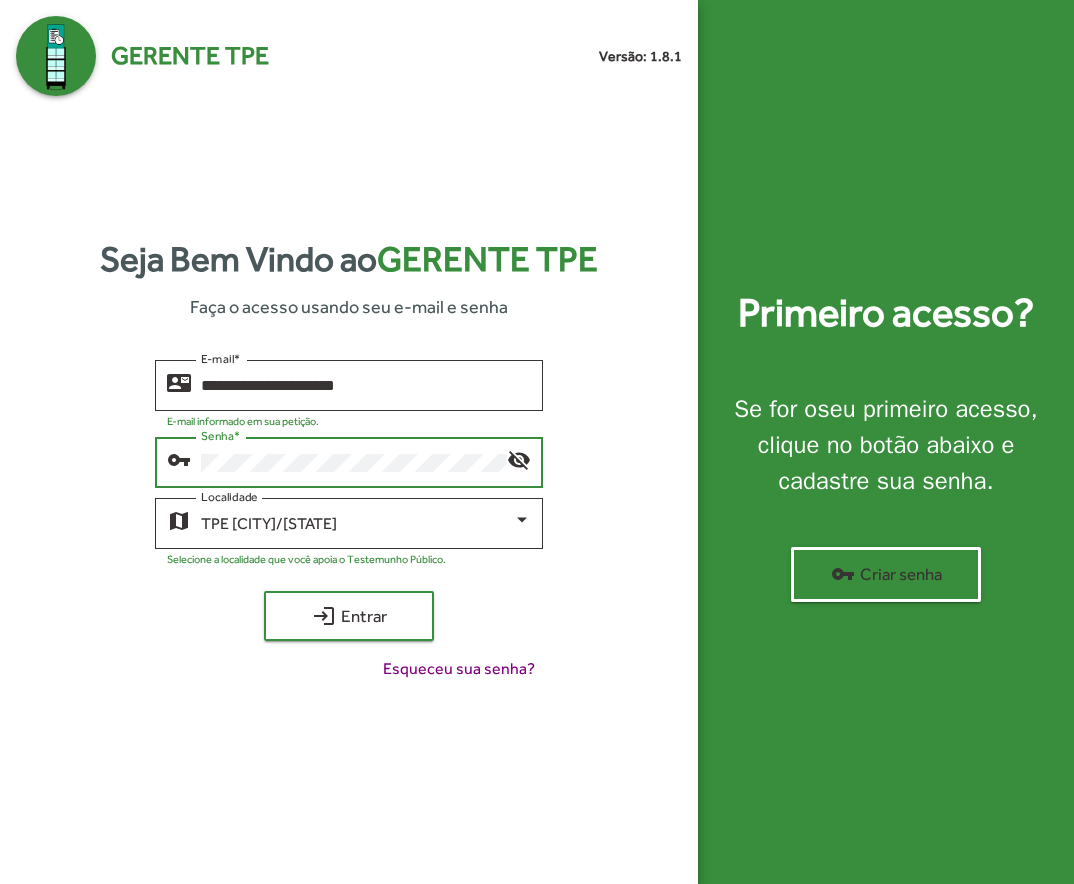 click on "visibility_off" 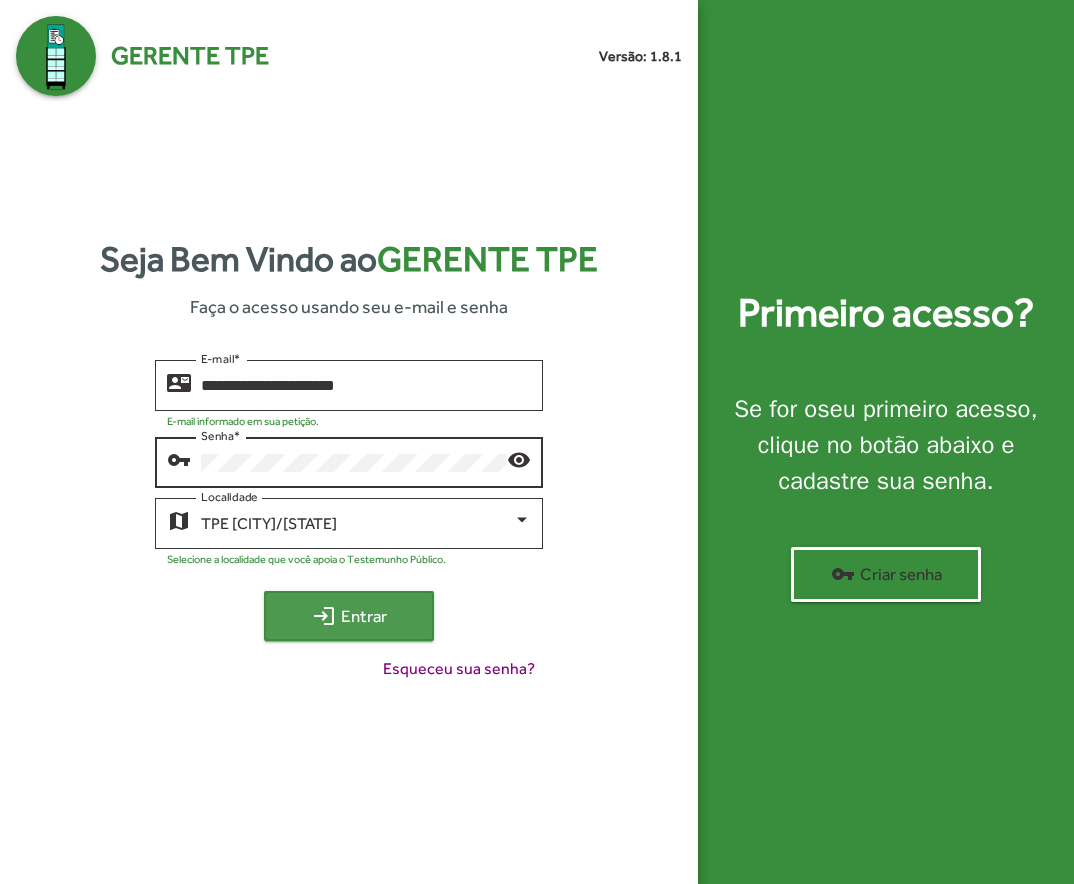 click on "login  Entrar" 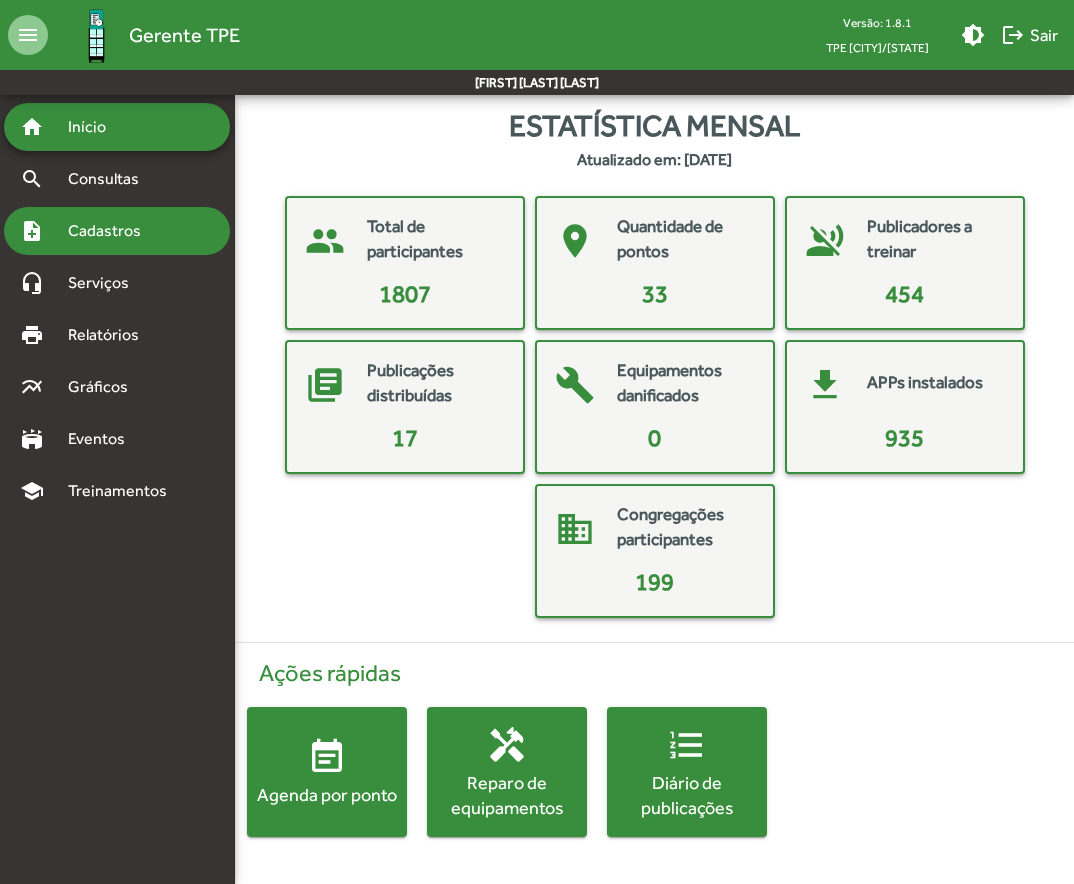 click on "Cadastros" at bounding box center [111, 231] 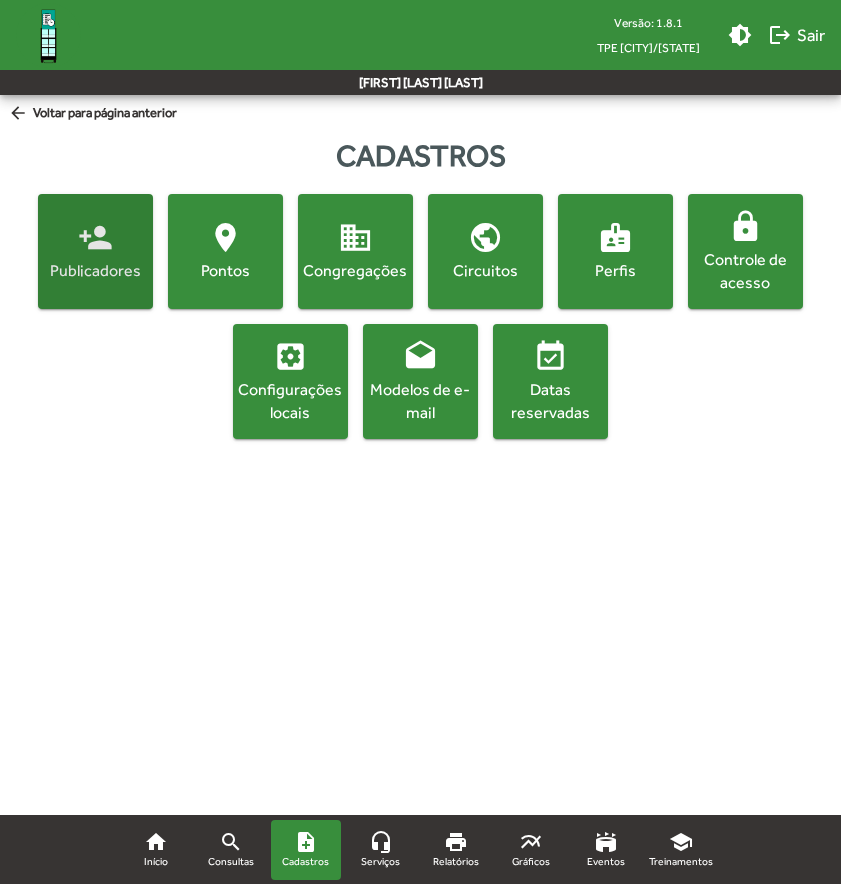 click on "person_add  Publicadores" 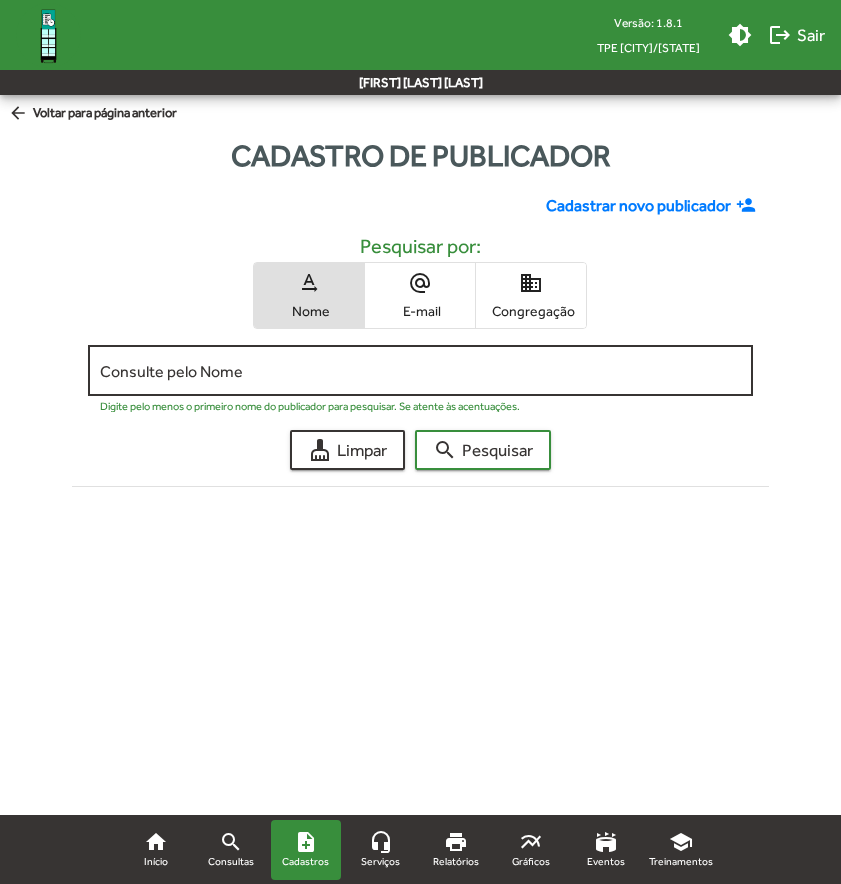 click on "Consulte pelo Nome" at bounding box center [420, 371] 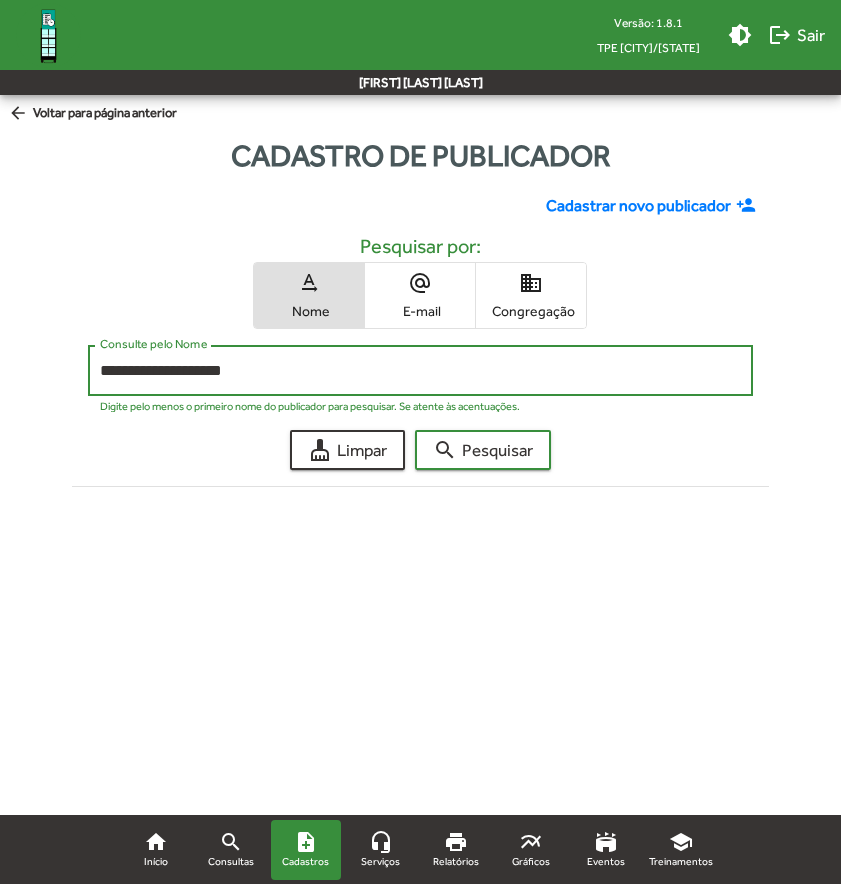click on "search  Pesquisar" 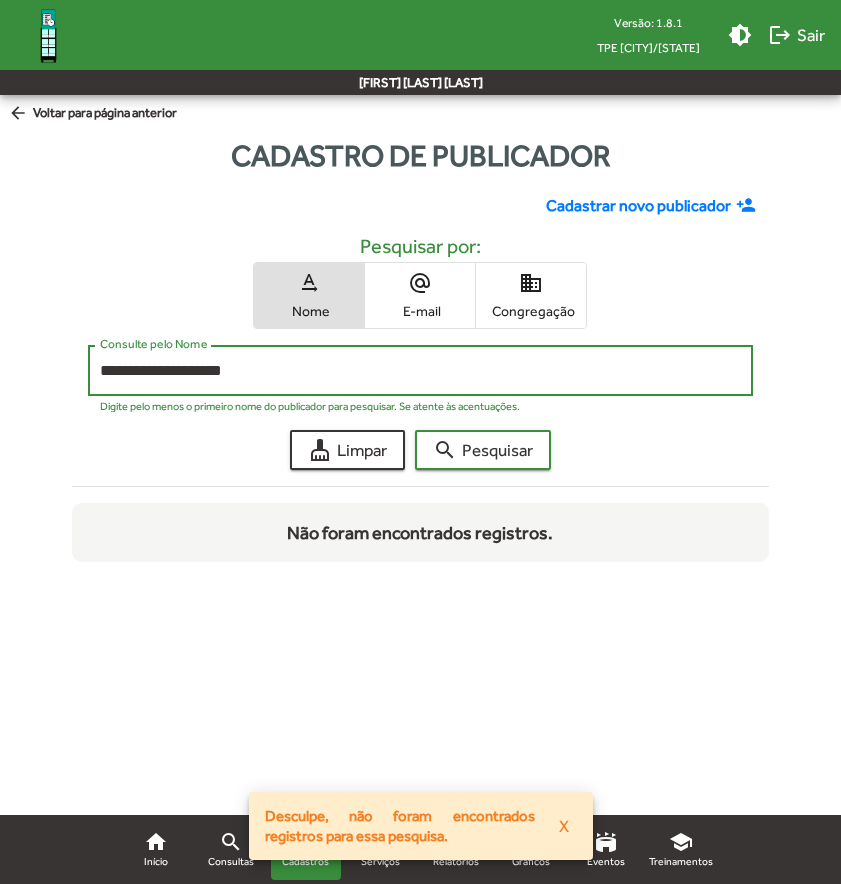 click on "**********" at bounding box center (420, 371) 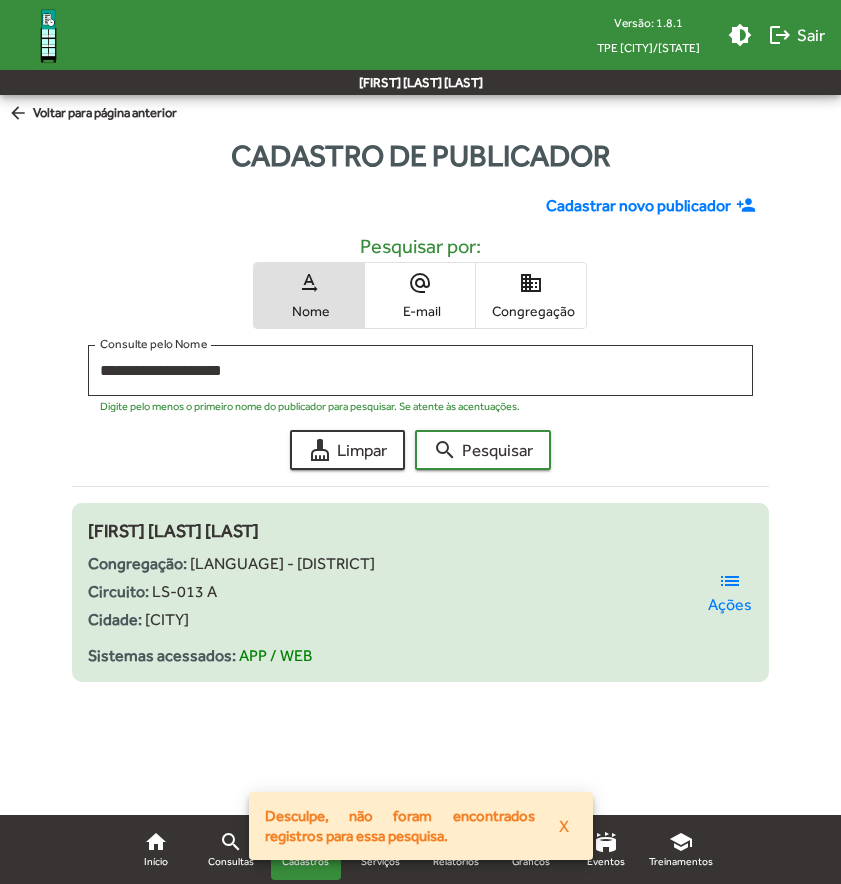 click on "Congregação:
[LANGUAGE] - [DISTRICT]" 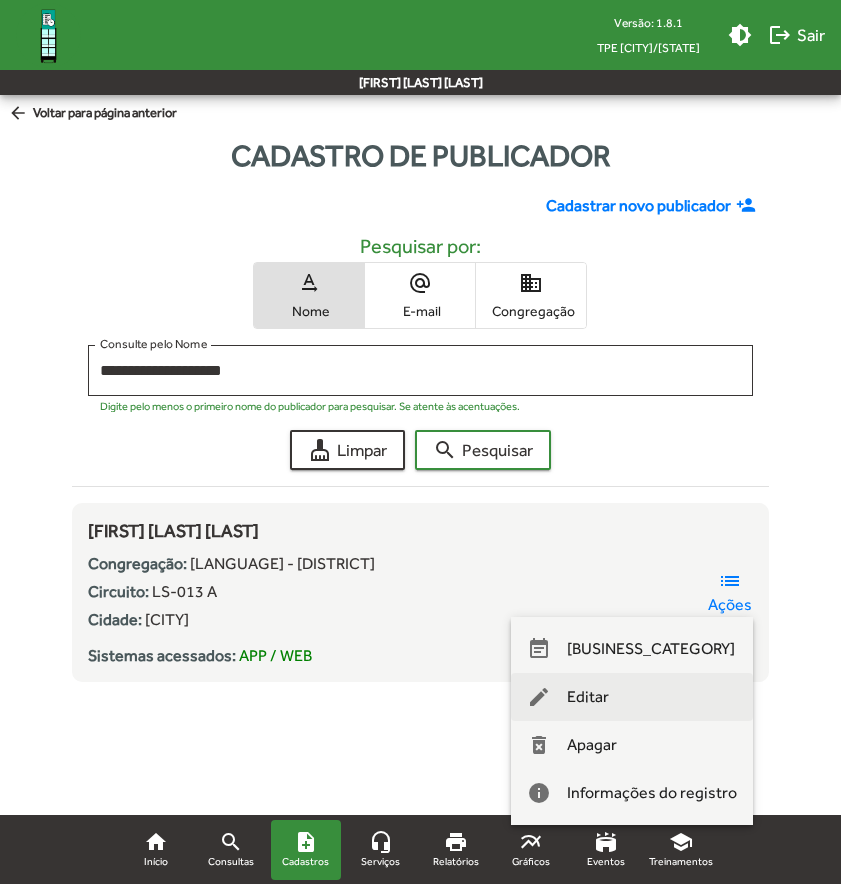 click on "Editar" at bounding box center (588, 697) 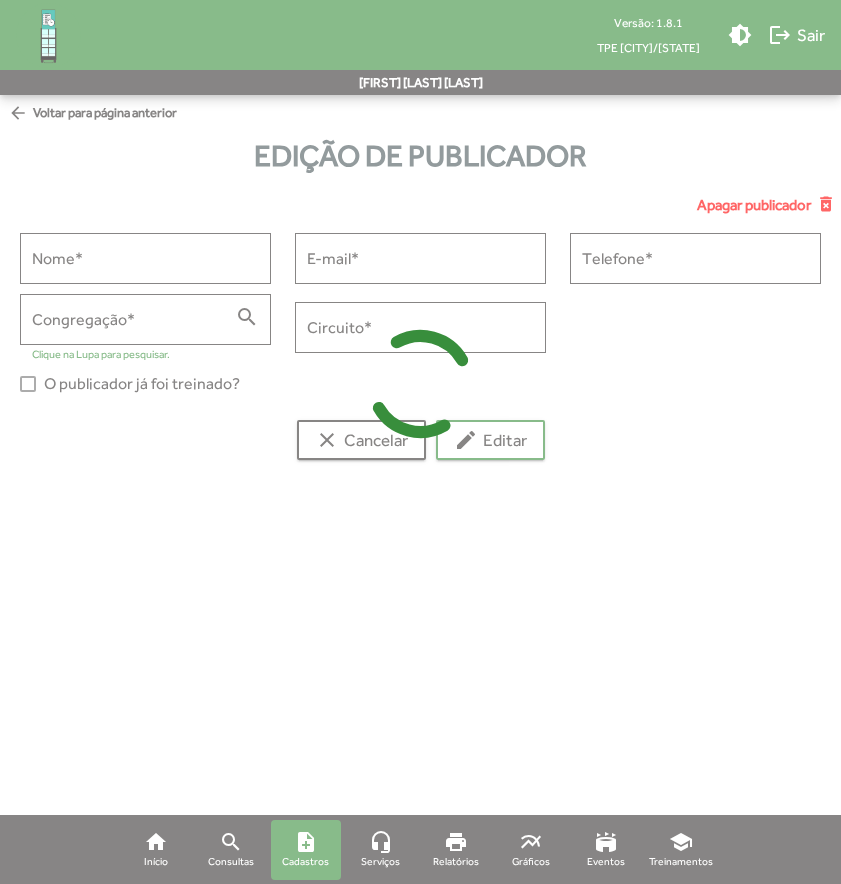 type on "**********" 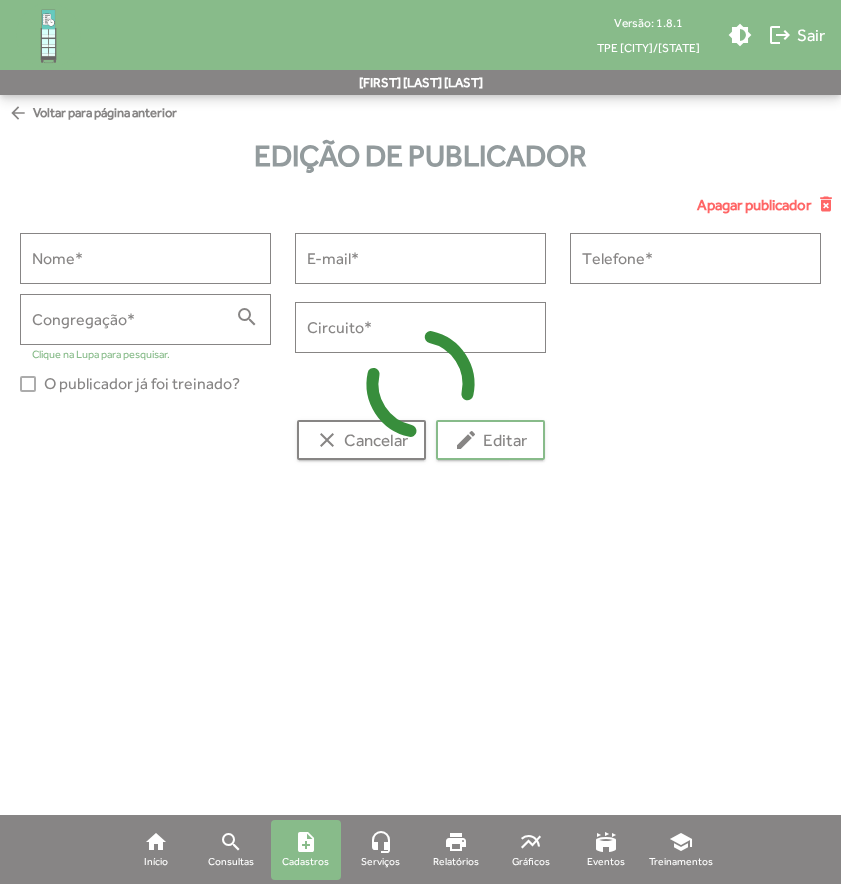 type on "**********" 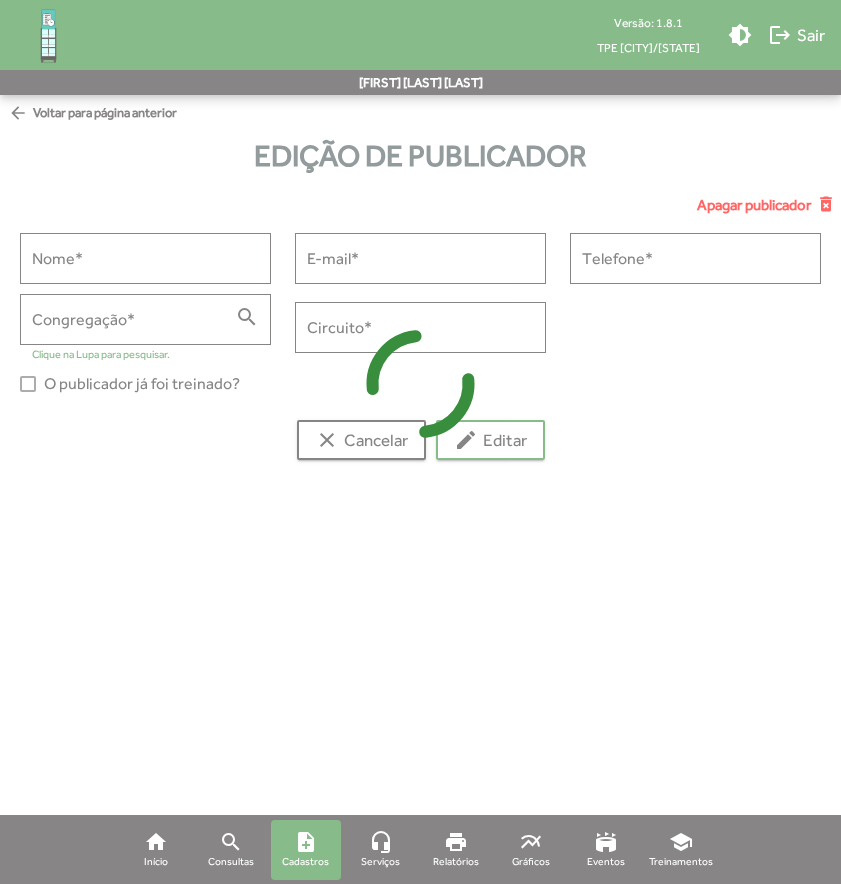 type on "**********" 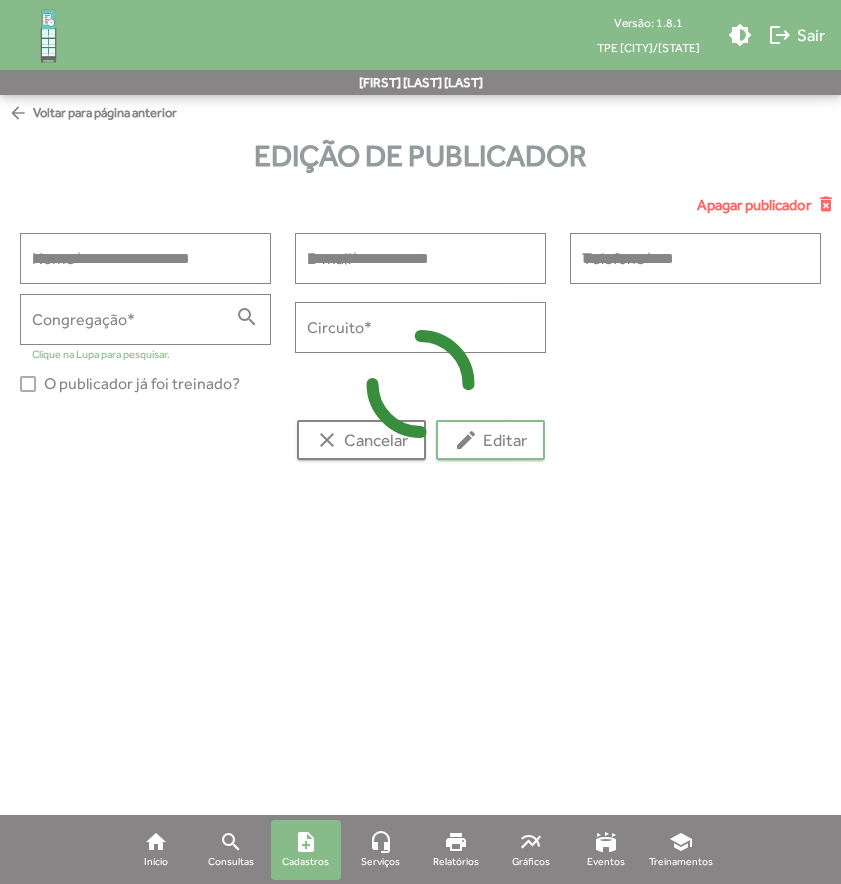 type on "**********" 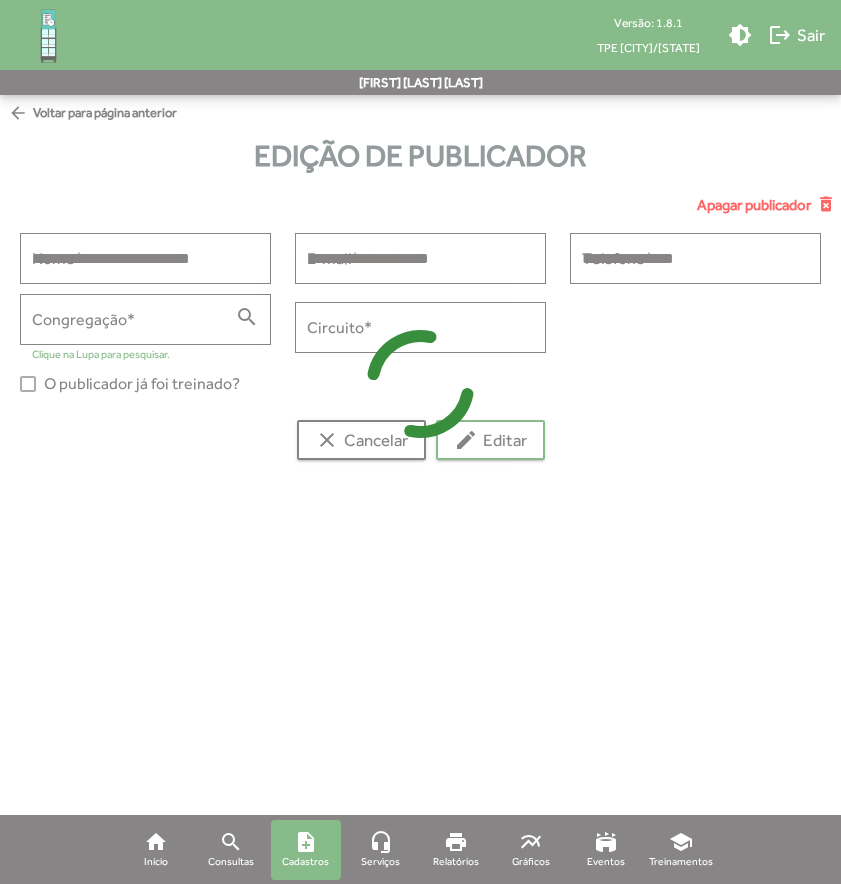 type on "********" 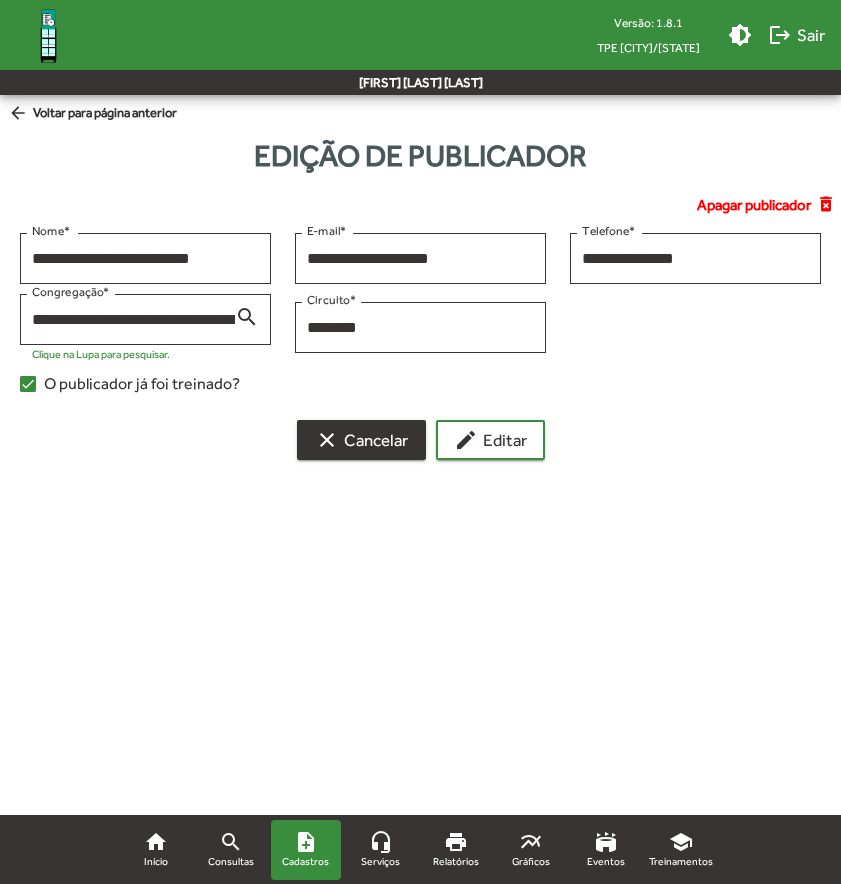 click on "clear  Cancelar" at bounding box center (361, 440) 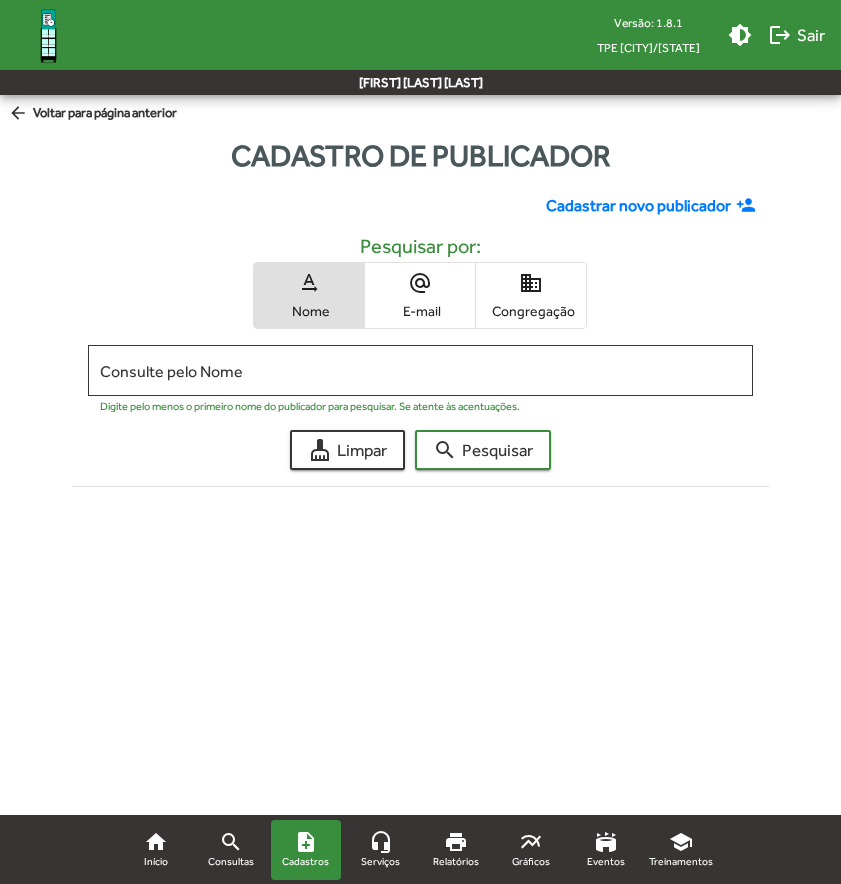 click on "arrow_back" 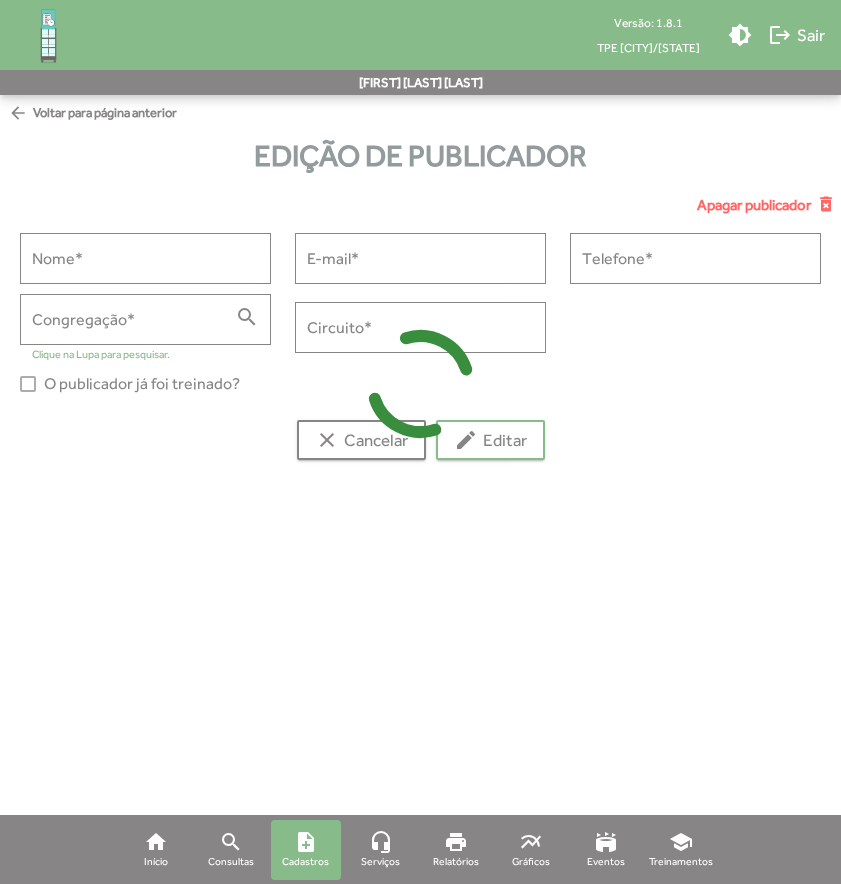 type on "**********" 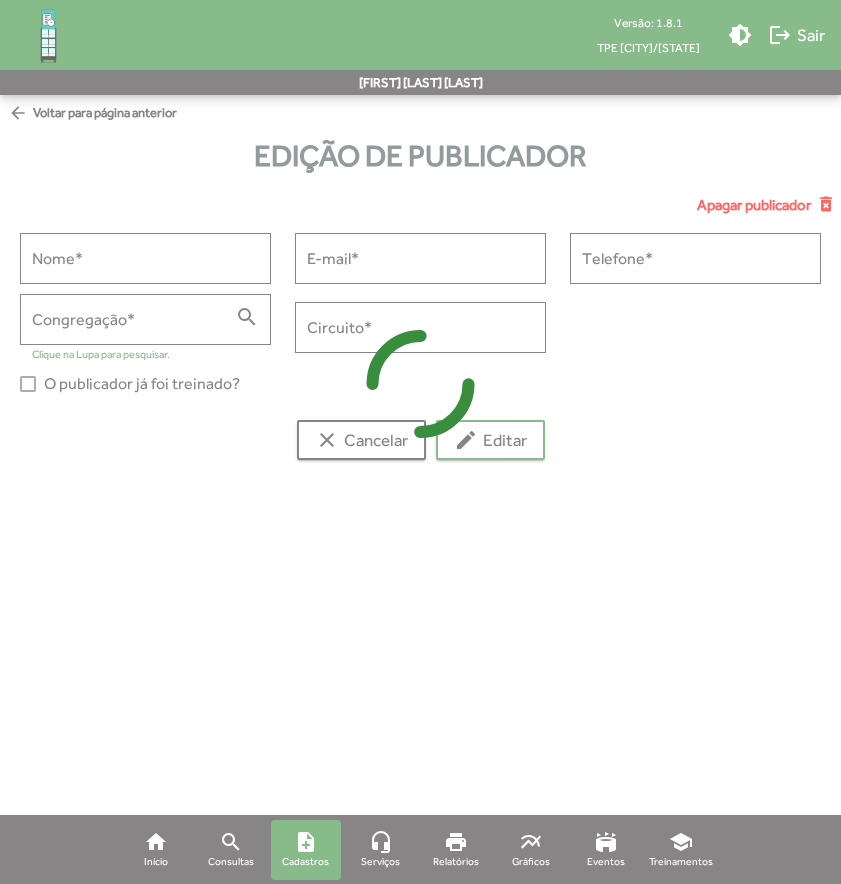type on "**********" 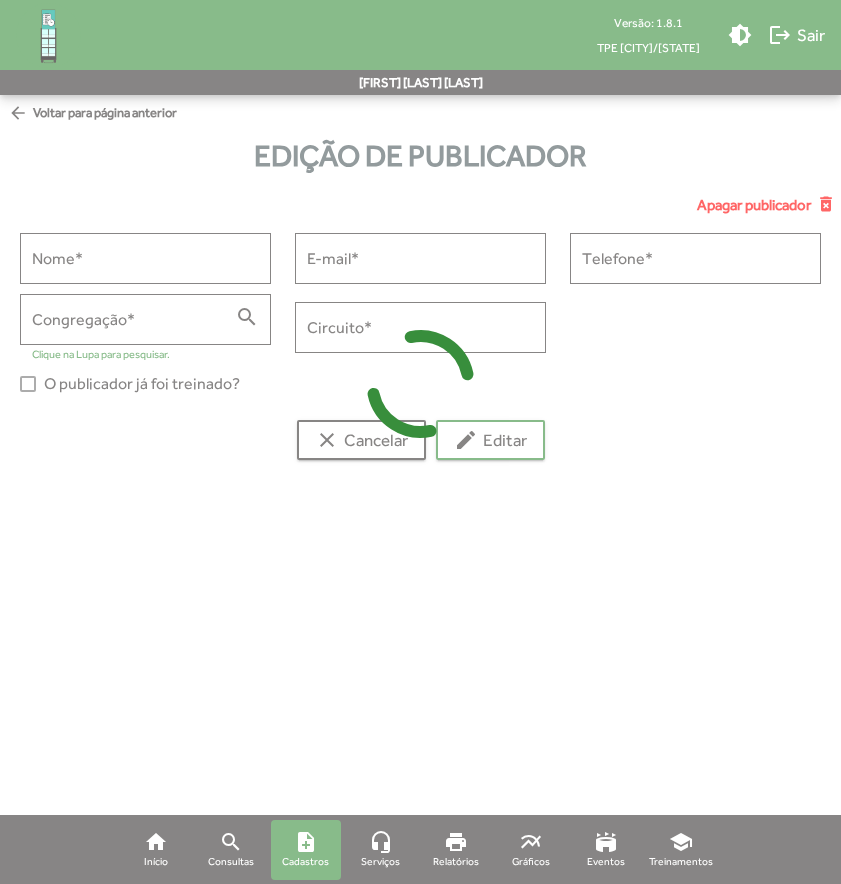 type on "**********" 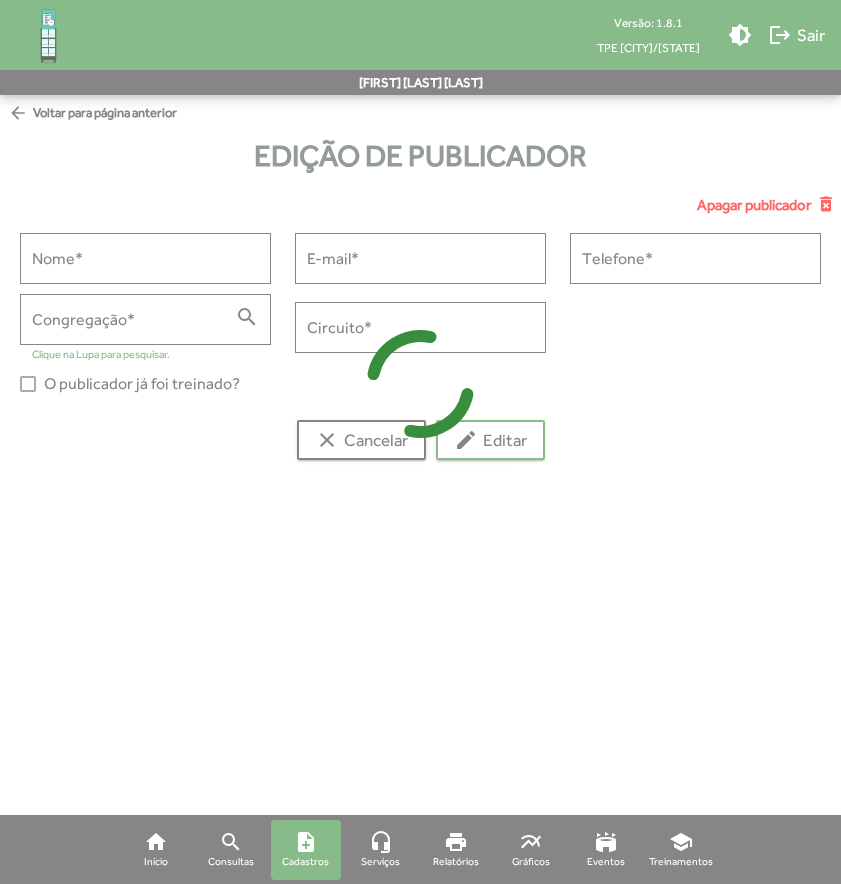 type on "**********" 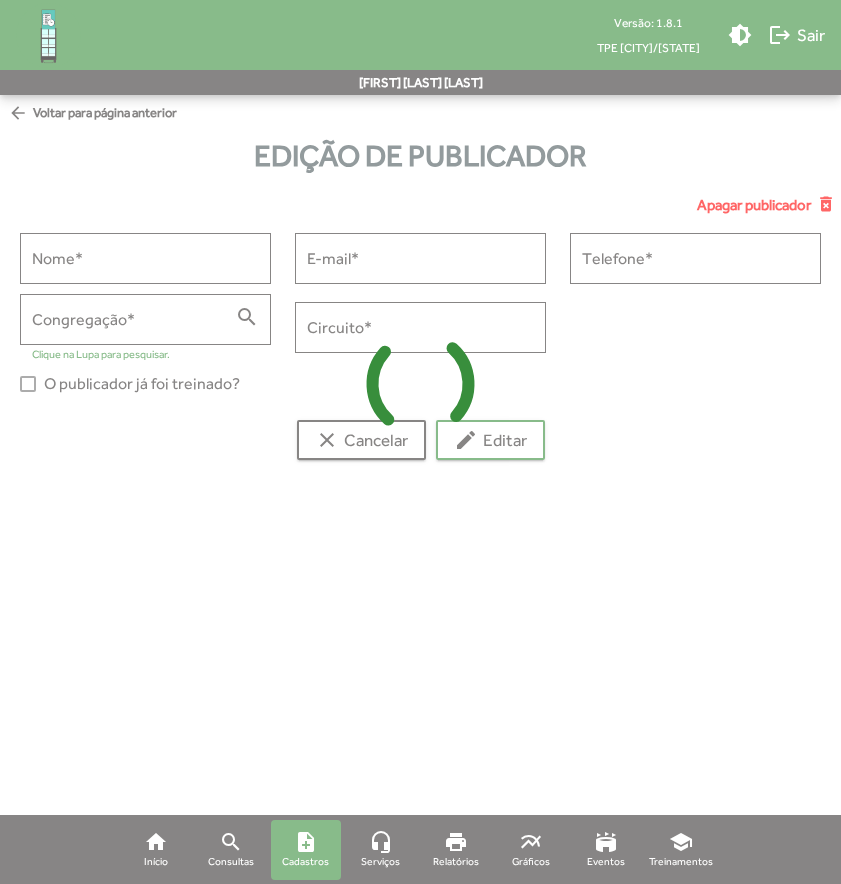 type on "********" 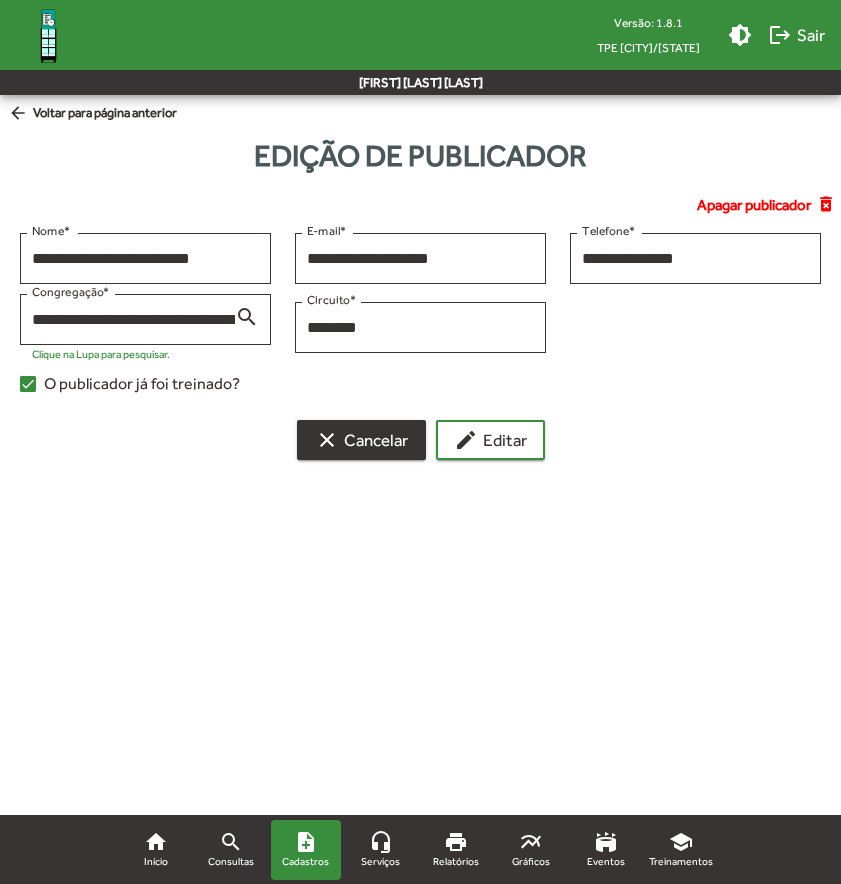 click on "clear  Cancelar" at bounding box center (361, 440) 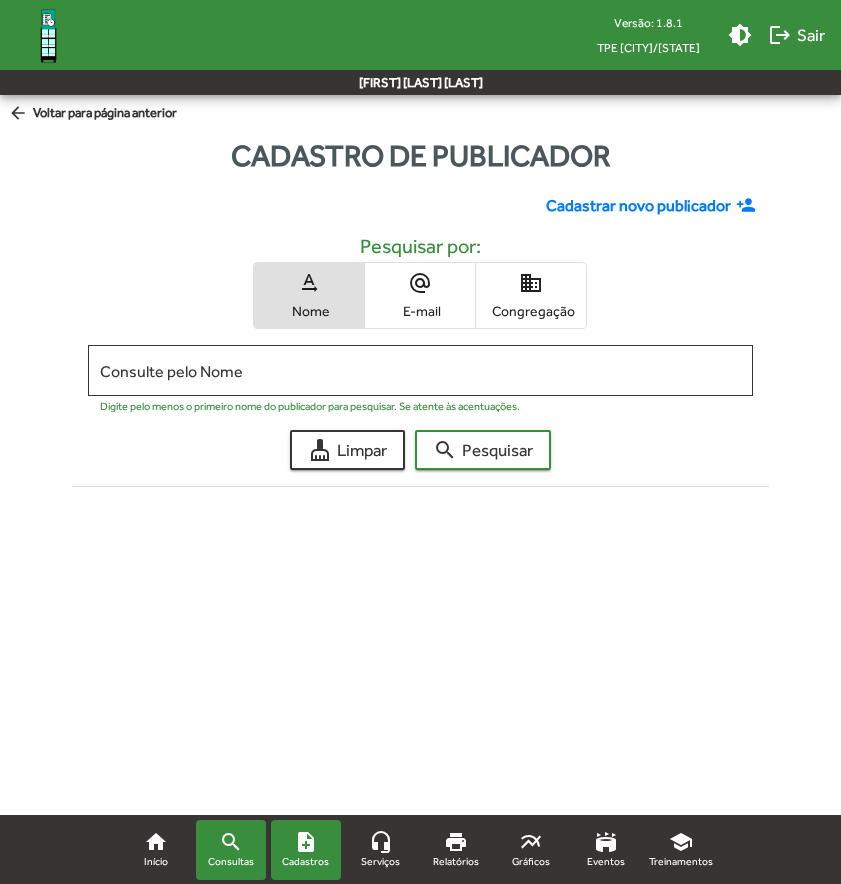 click on "search" 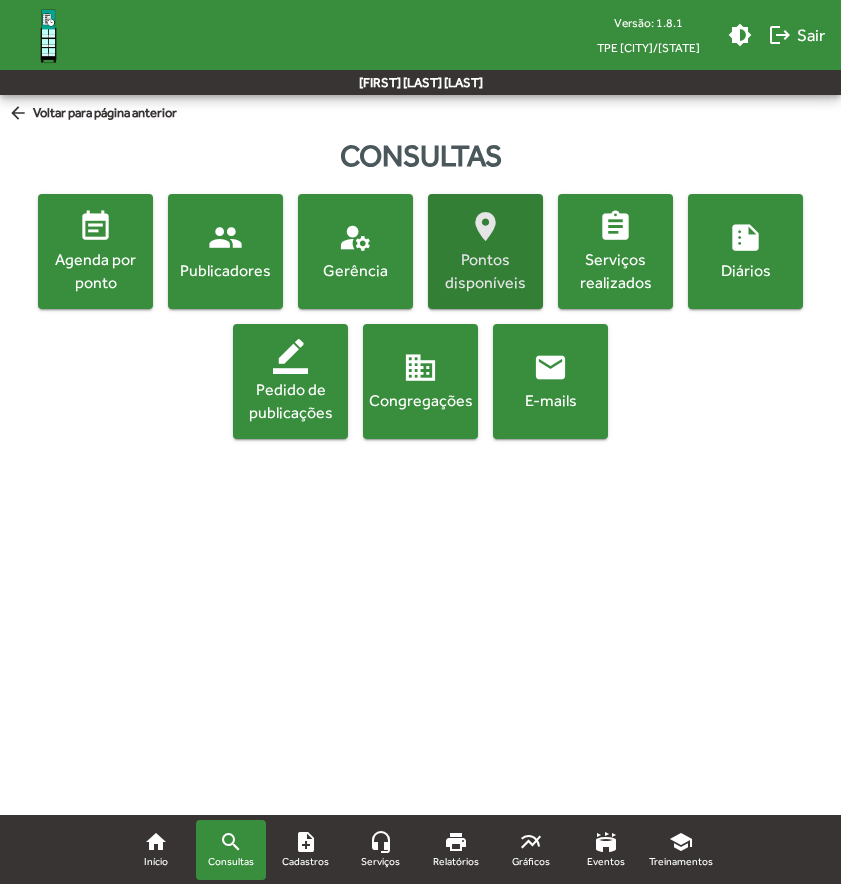 click on "Pontos disponíveis" 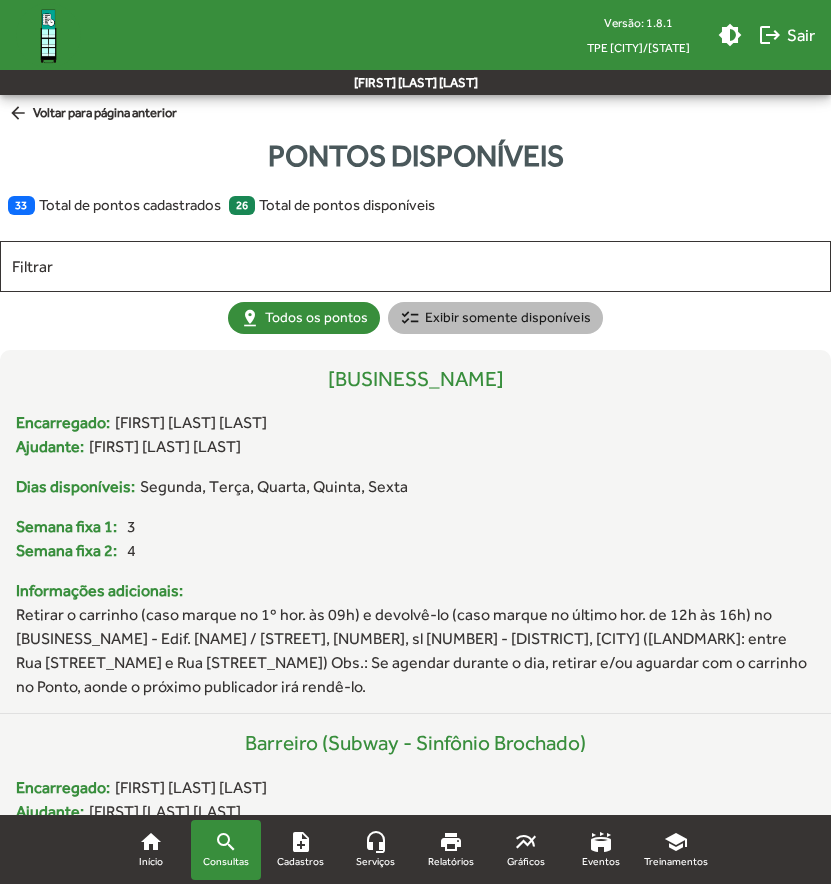 click on "checklist  Exibir somente disponíveis" at bounding box center (495, 318) 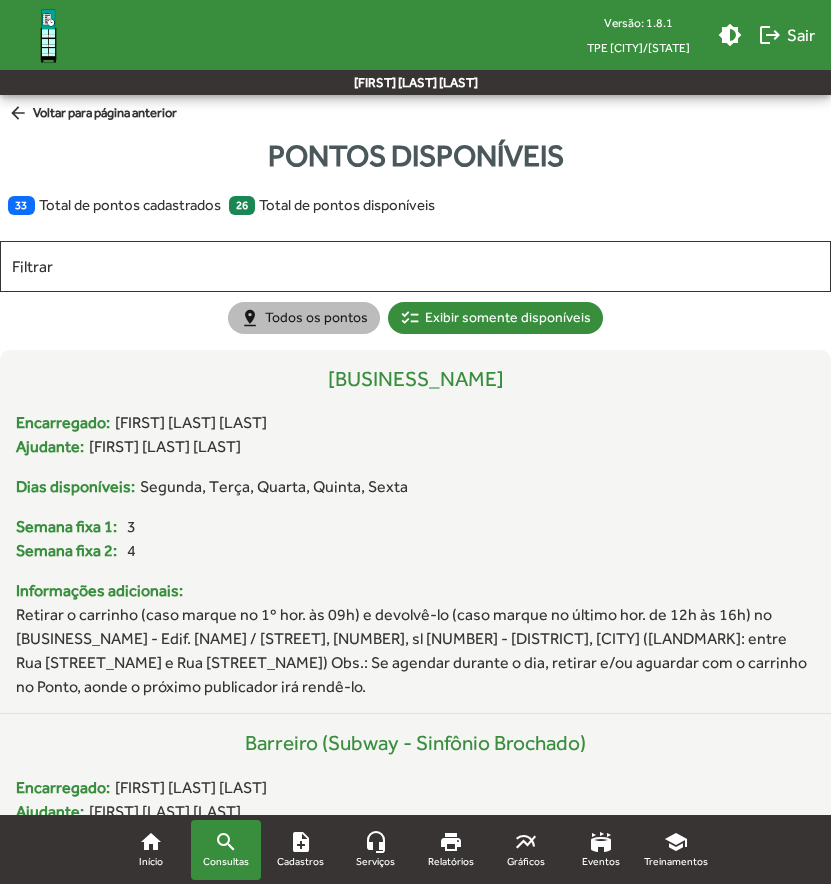 click on "pin_drop  Todos os pontos" at bounding box center (304, 318) 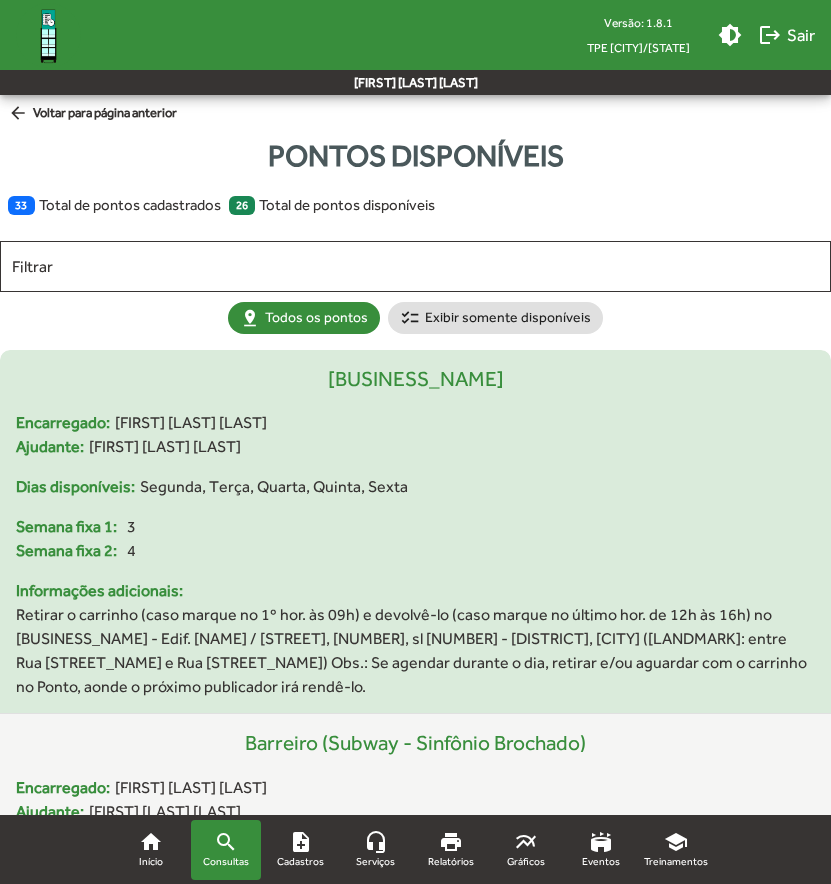 scroll, scrollTop: 100, scrollLeft: 0, axis: vertical 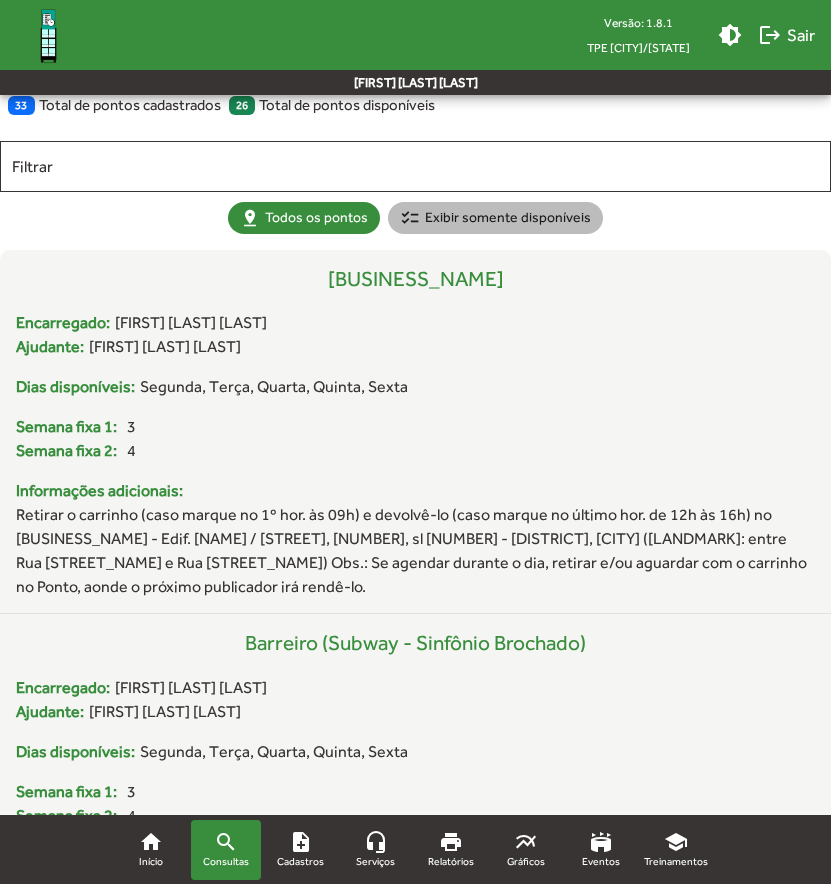 click on "checklist  Exibir somente disponíveis" at bounding box center [495, 218] 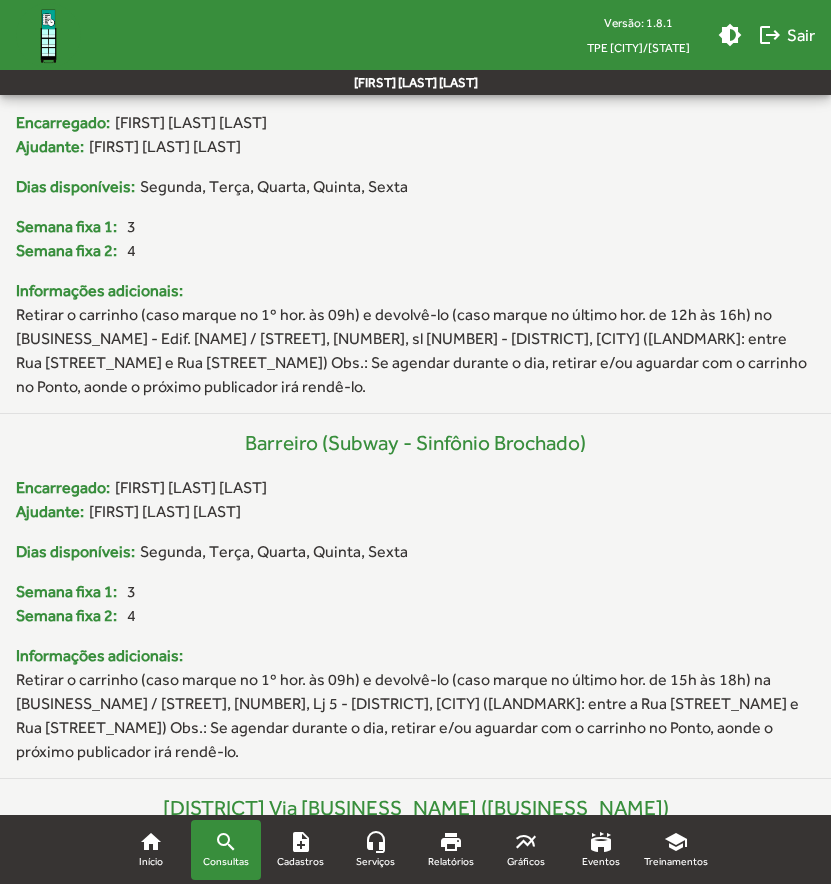 scroll, scrollTop: 0, scrollLeft: 0, axis: both 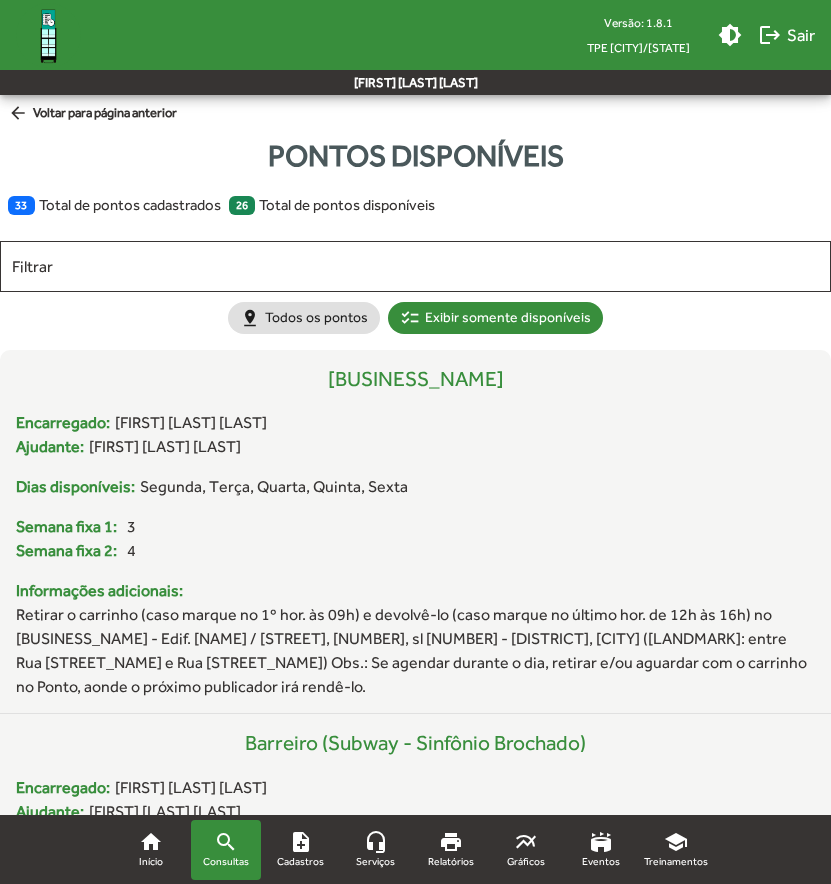 click on "arrow_back  Voltar para página anterior" 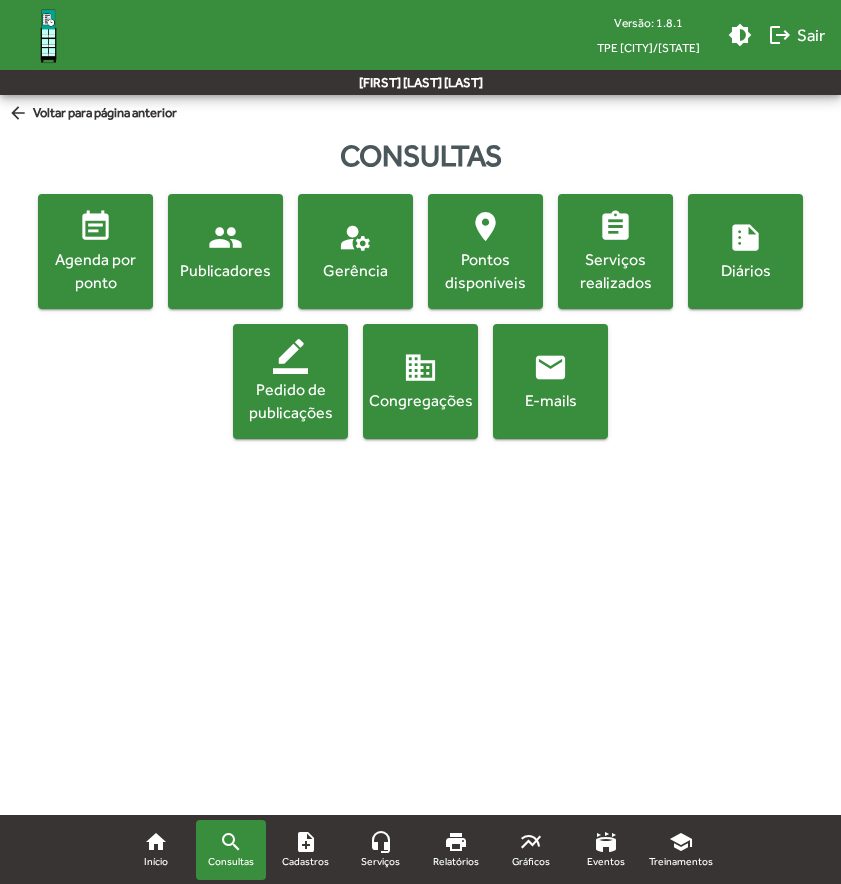 click on "people  Publicadores" 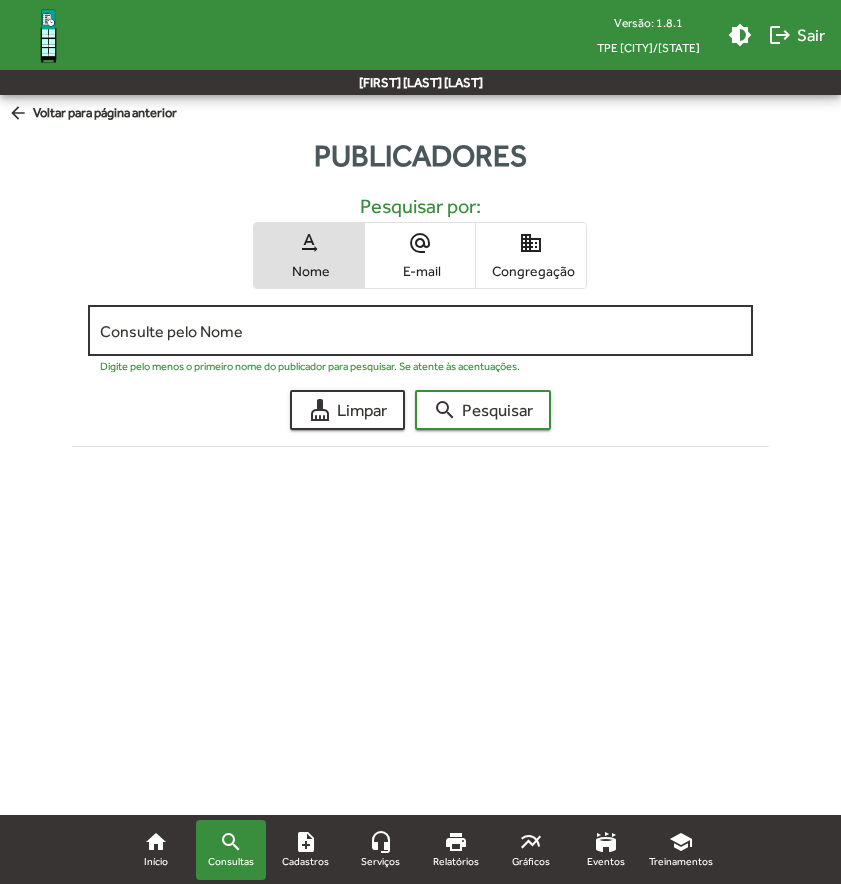 click on "Consulte pelo Nome" at bounding box center [420, 331] 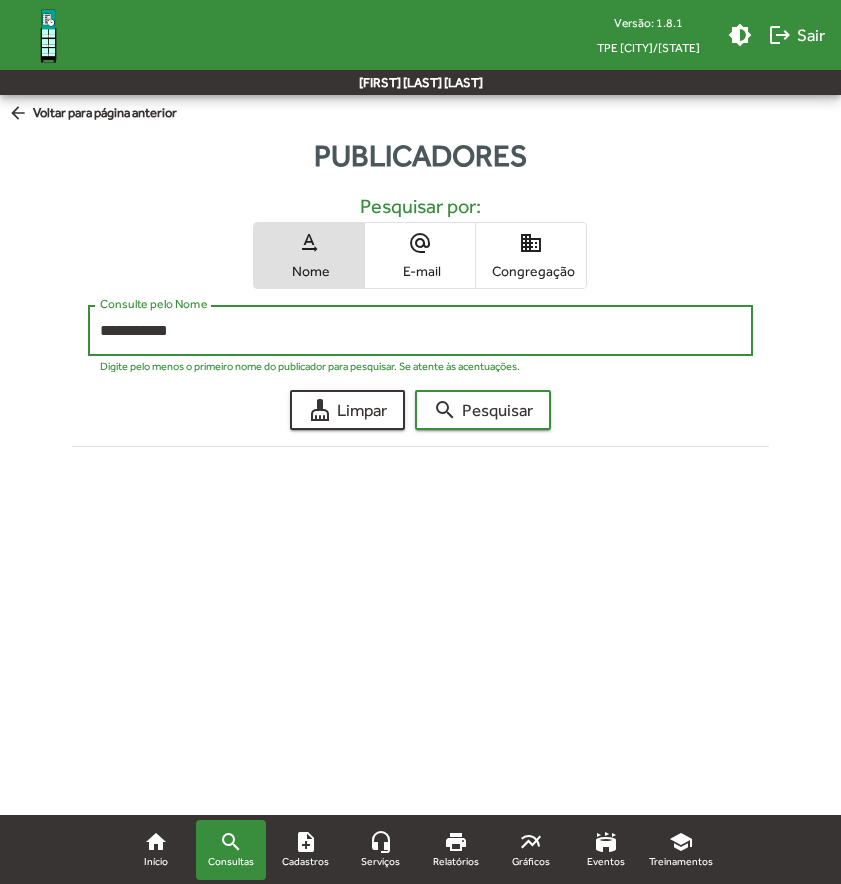 type on "**********" 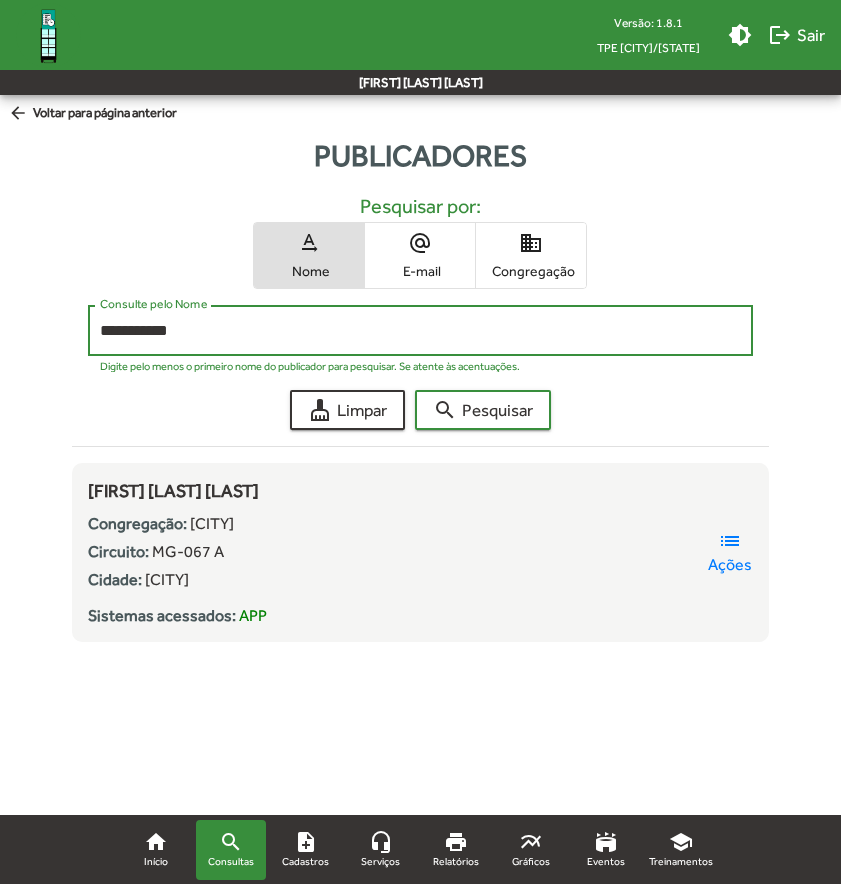 click on "arrow_back  Voltar para página anterior" 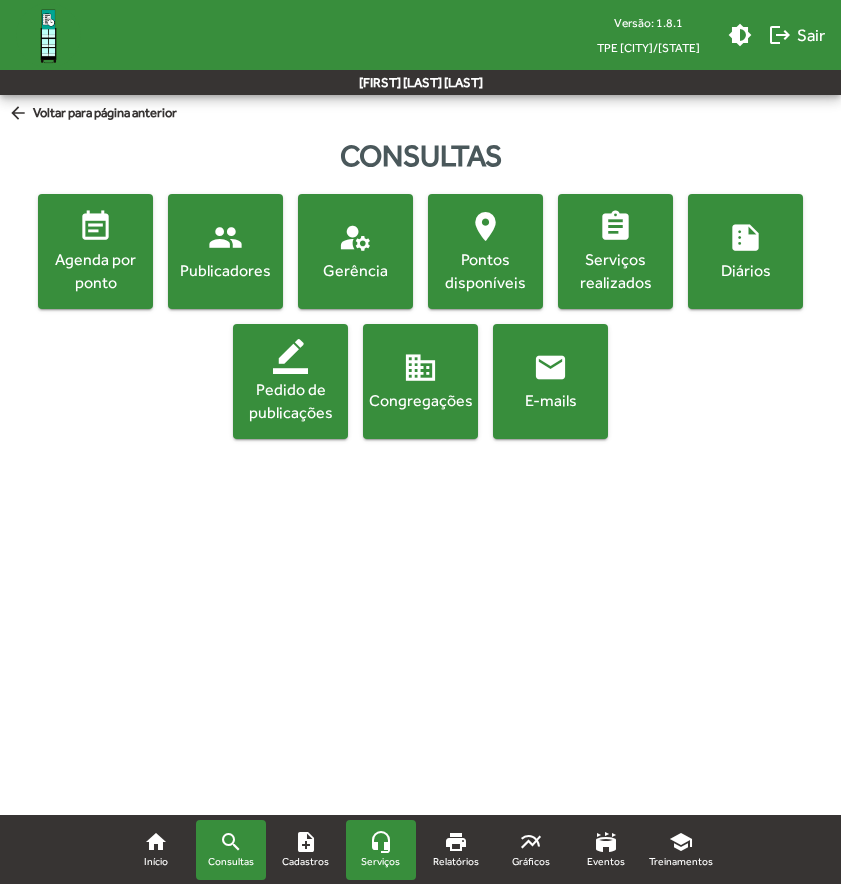 click on "headset_mic Serviços" 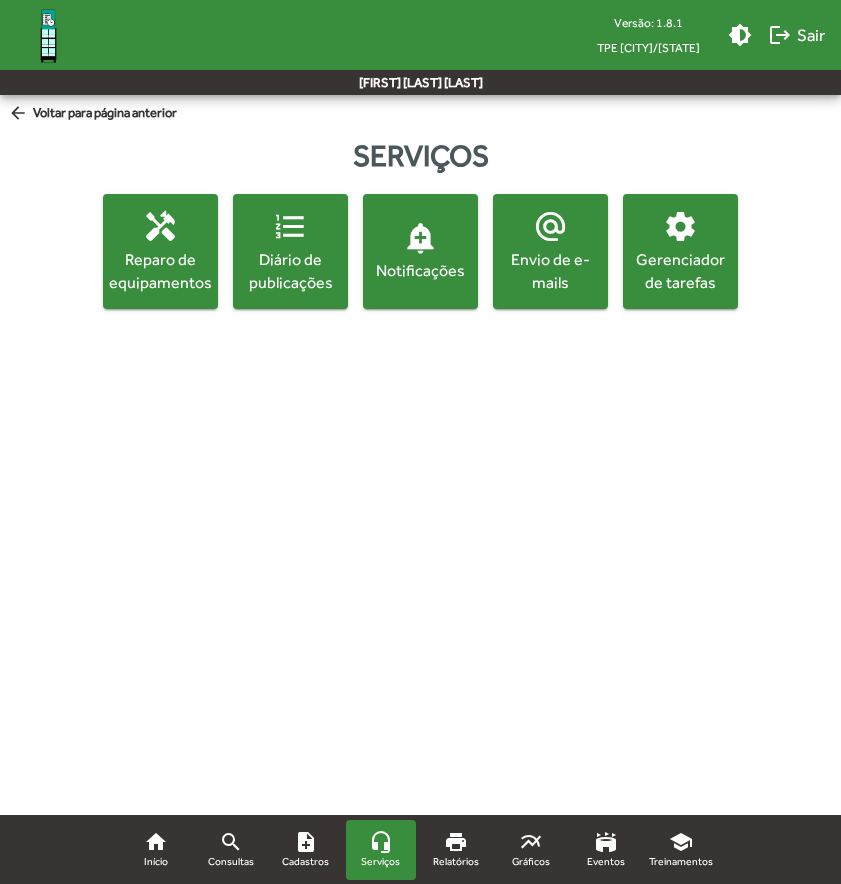 click on "alternate_email  Envio de e-mails" 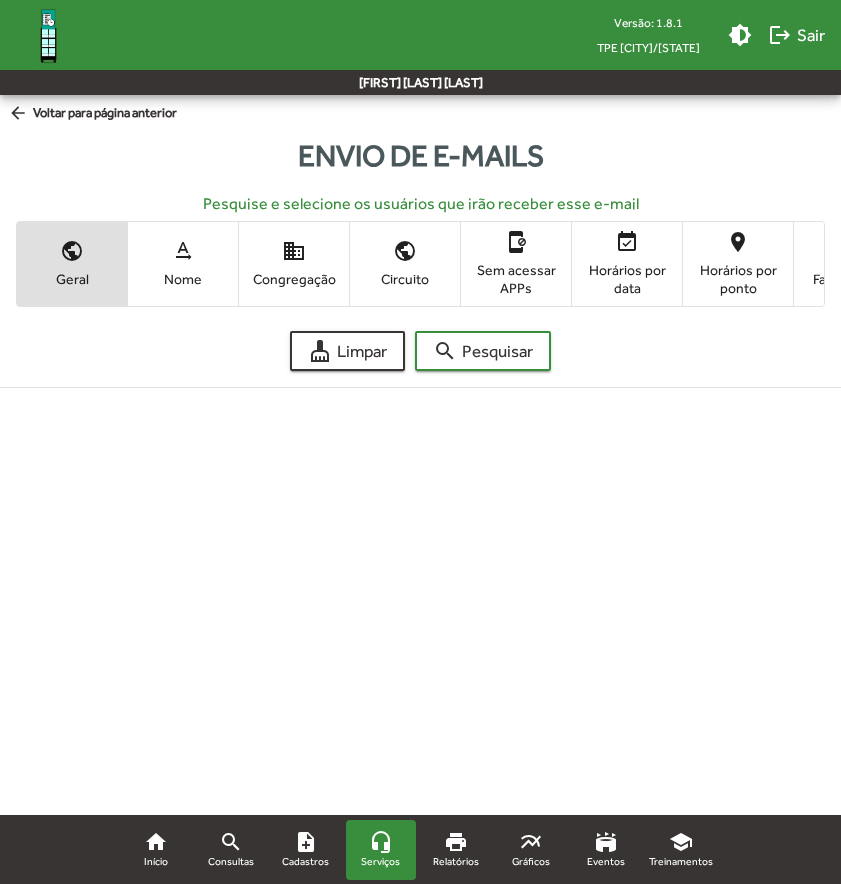 click on "text_rotation_none Nome" at bounding box center (183, 263) 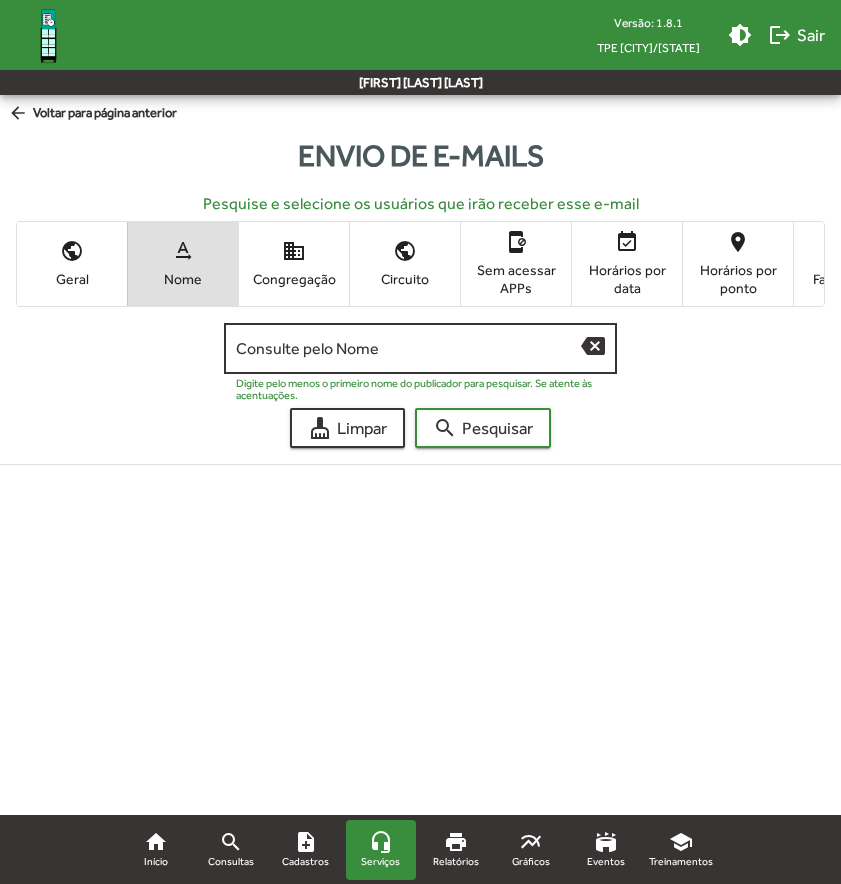 click on "Consulte pelo Nome" 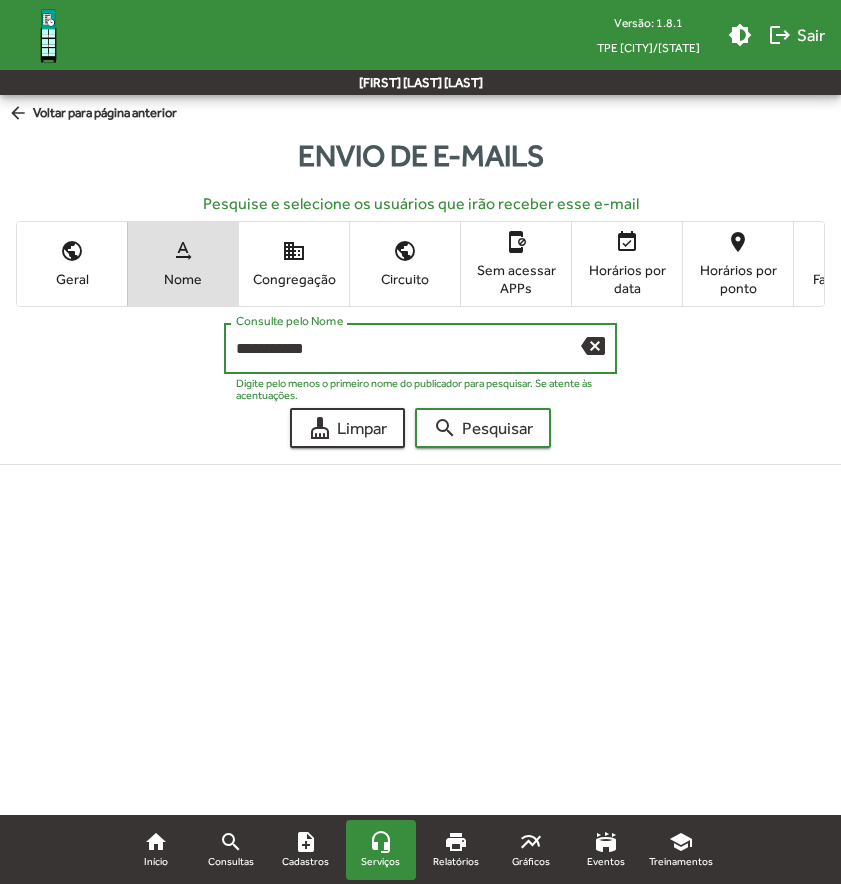 type on "**********" 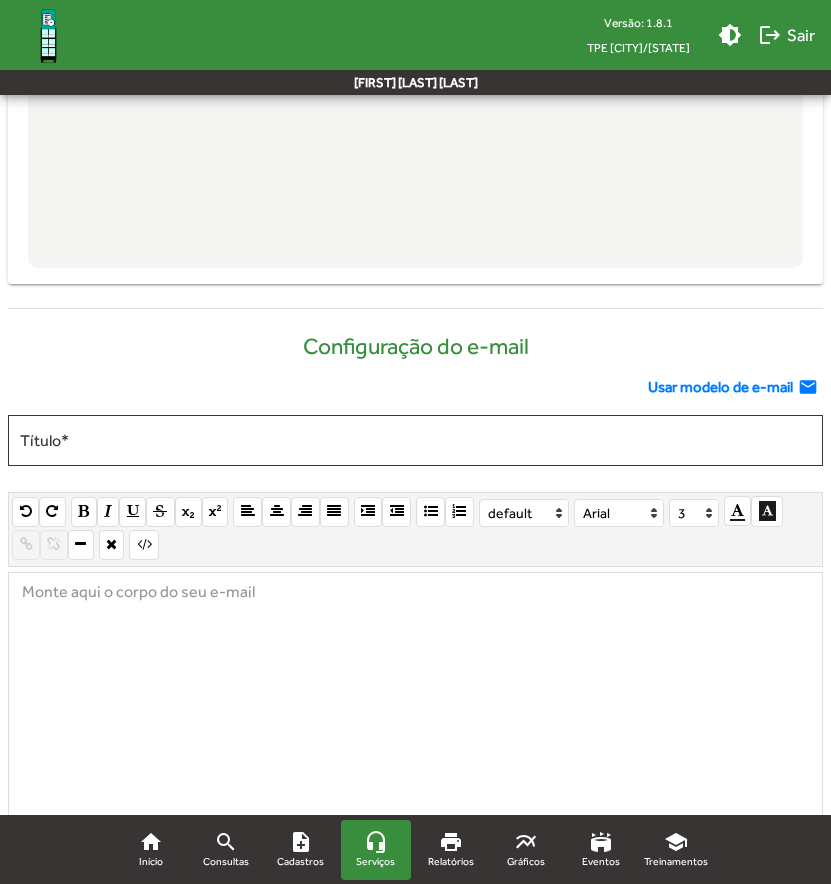 scroll, scrollTop: 900, scrollLeft: 0, axis: vertical 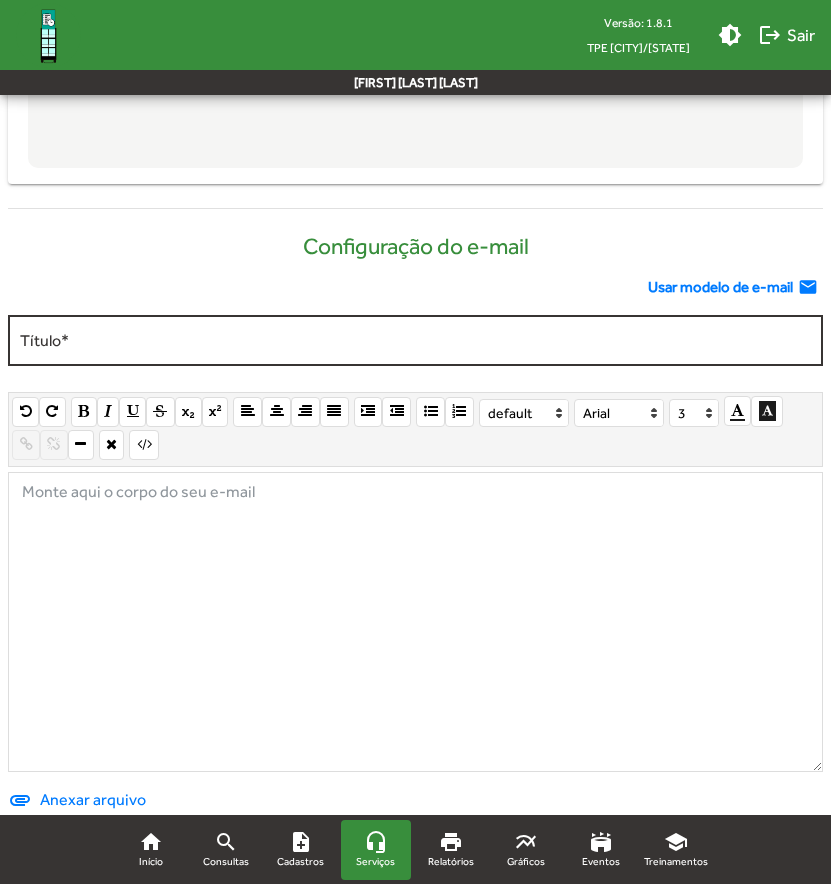 click on "Título  *" at bounding box center [415, 341] 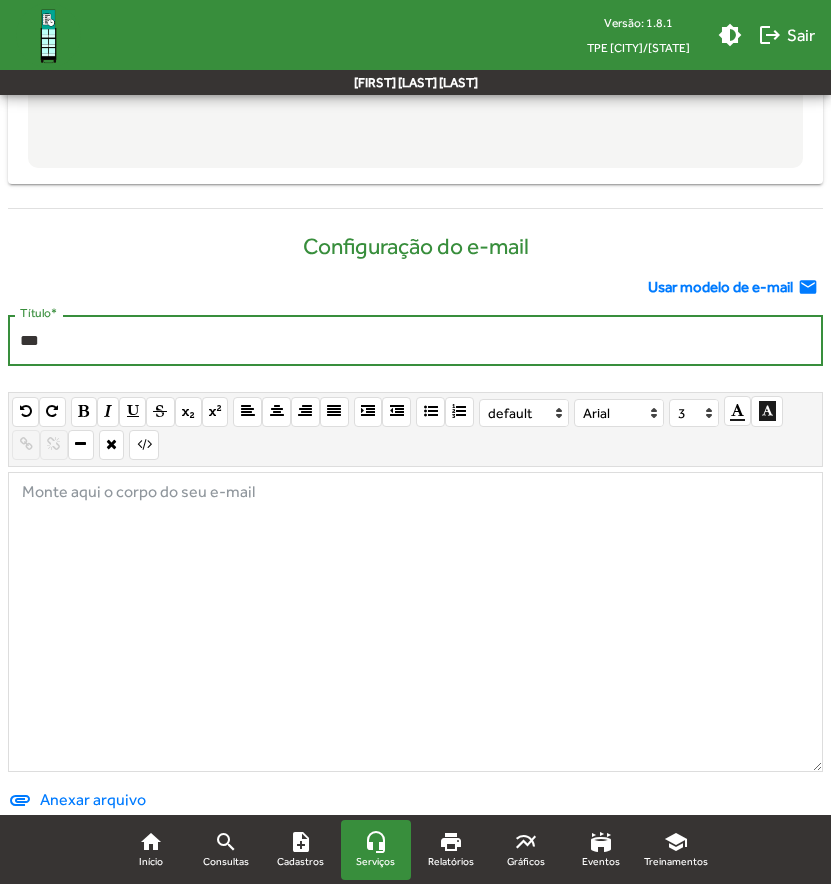 type on "***" 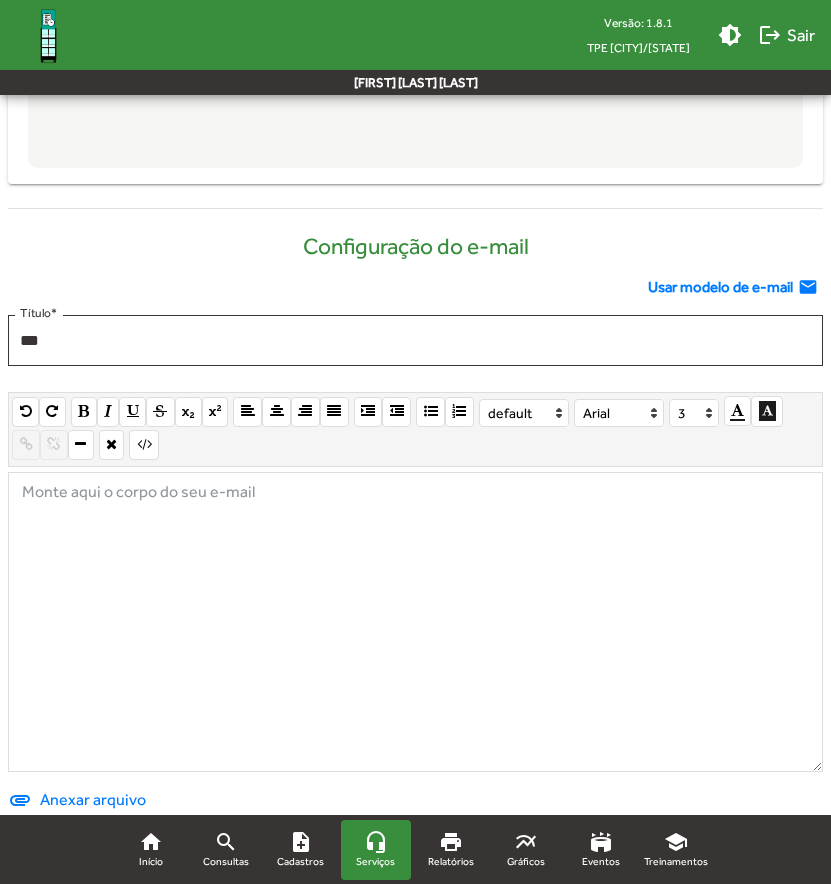 type 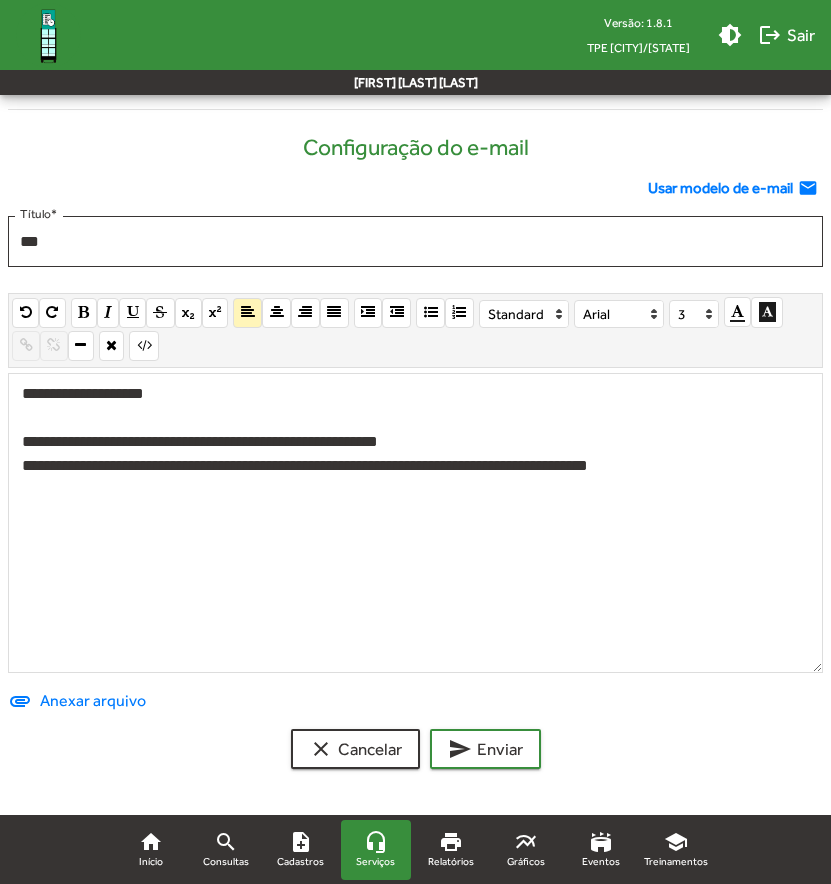 scroll, scrollTop: 1009, scrollLeft: 0, axis: vertical 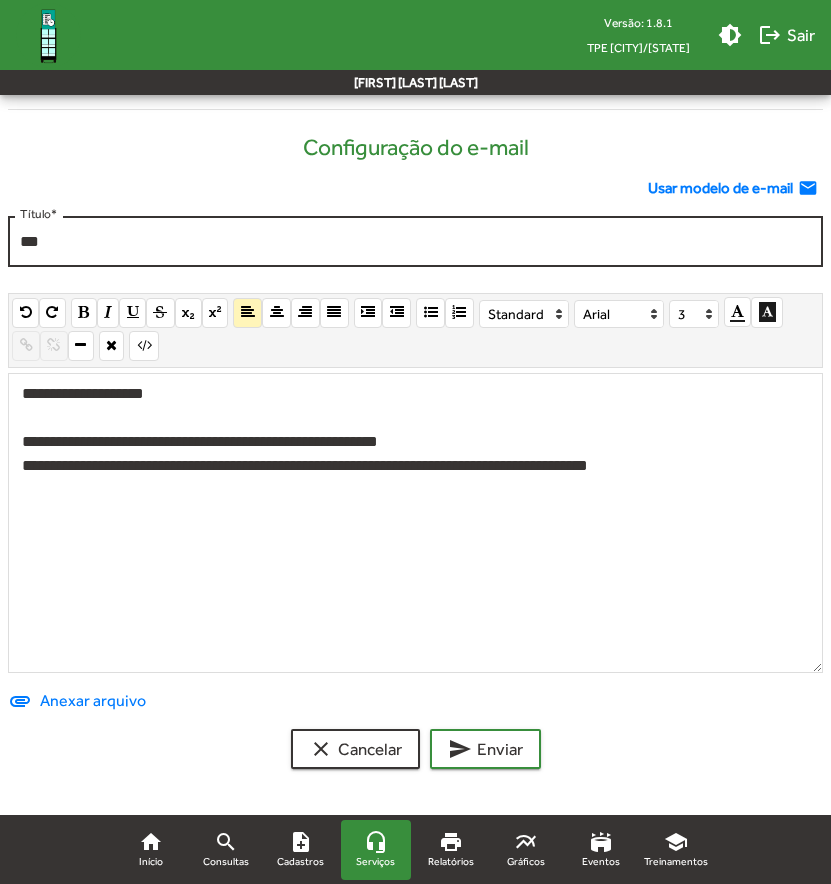 click on "***" at bounding box center (415, 242) 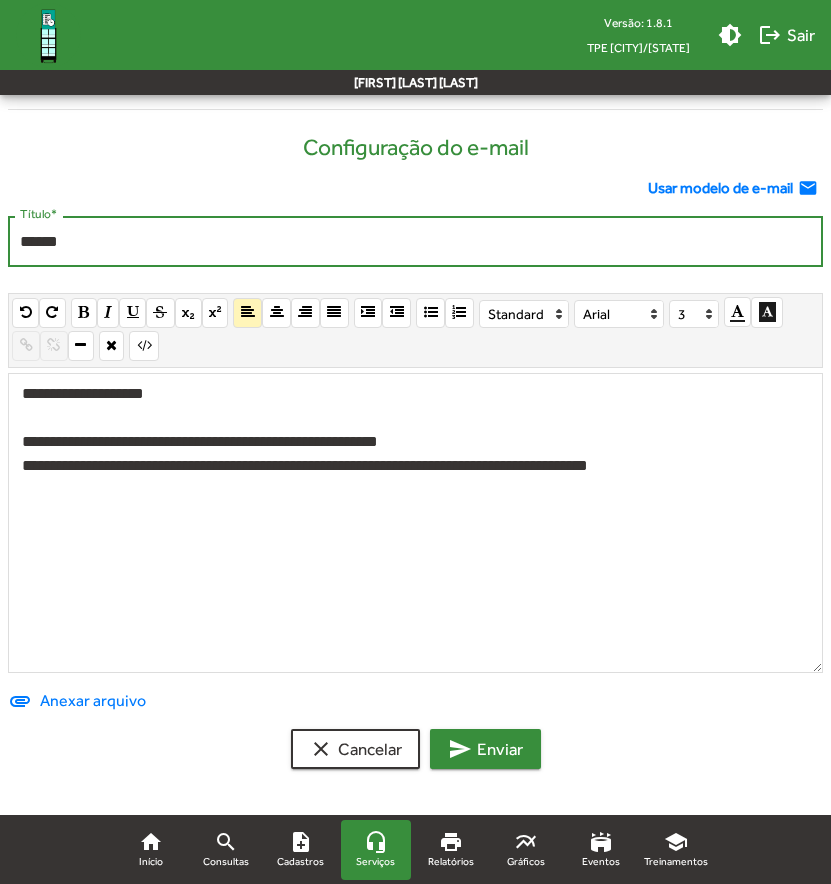 type on "******" 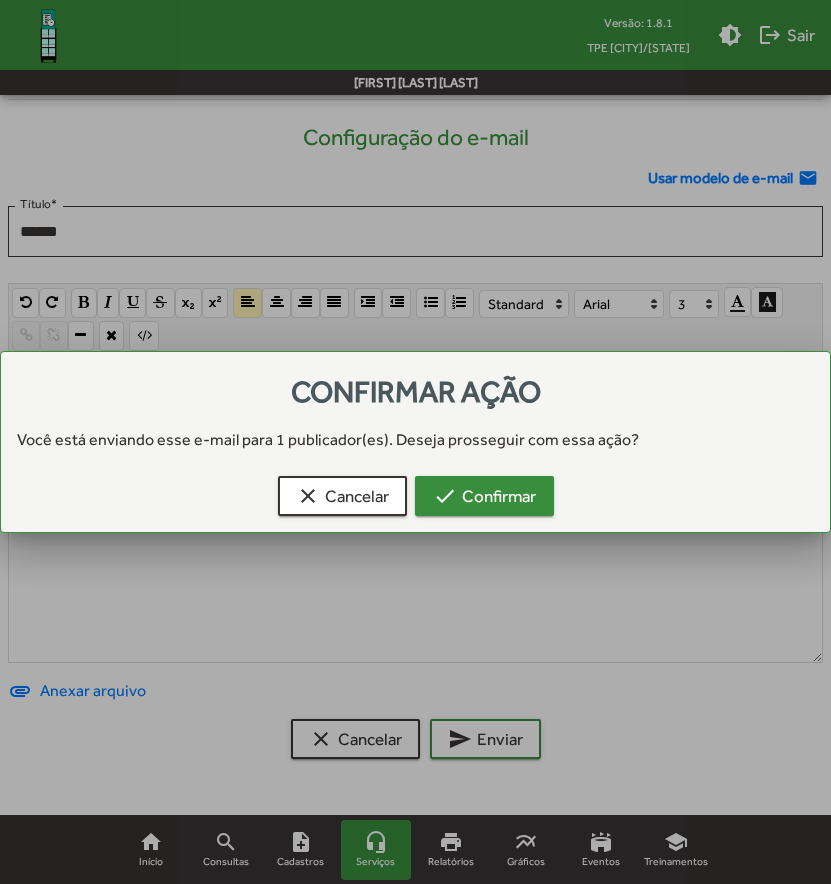 click on "check  Confirmar" at bounding box center [484, 496] 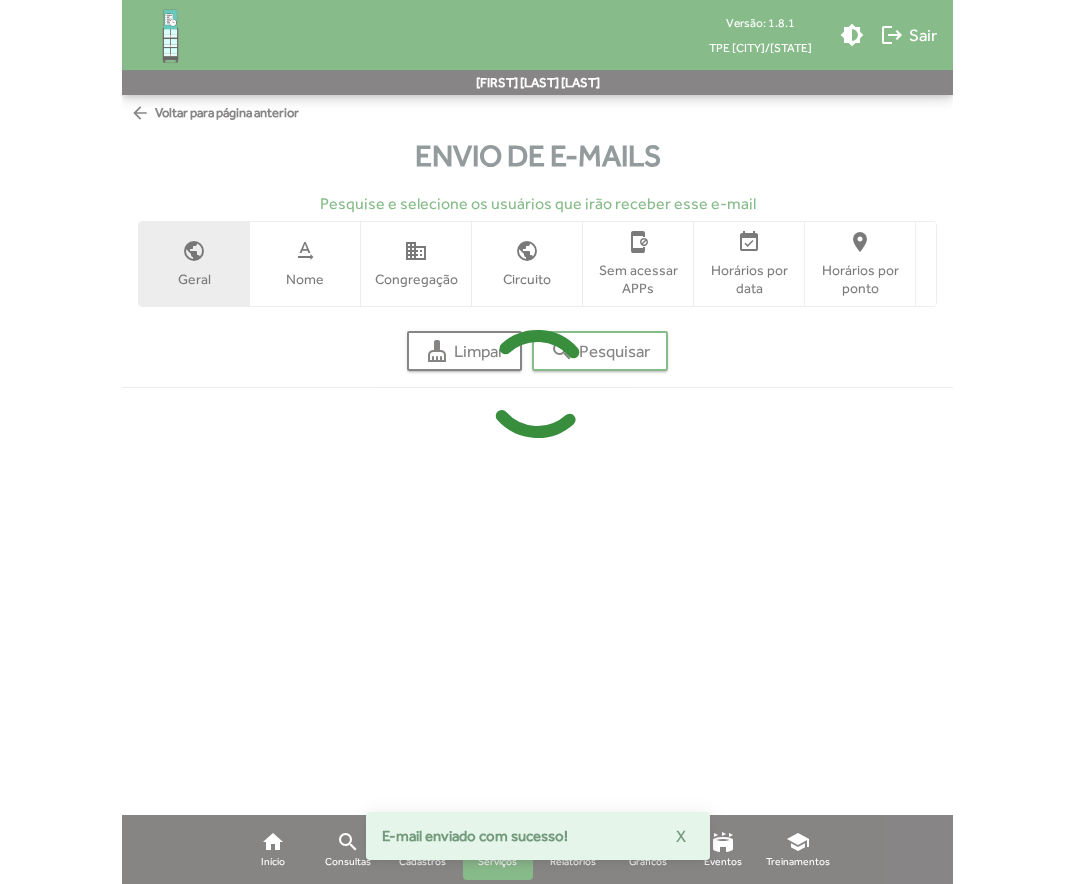scroll, scrollTop: 0, scrollLeft: 0, axis: both 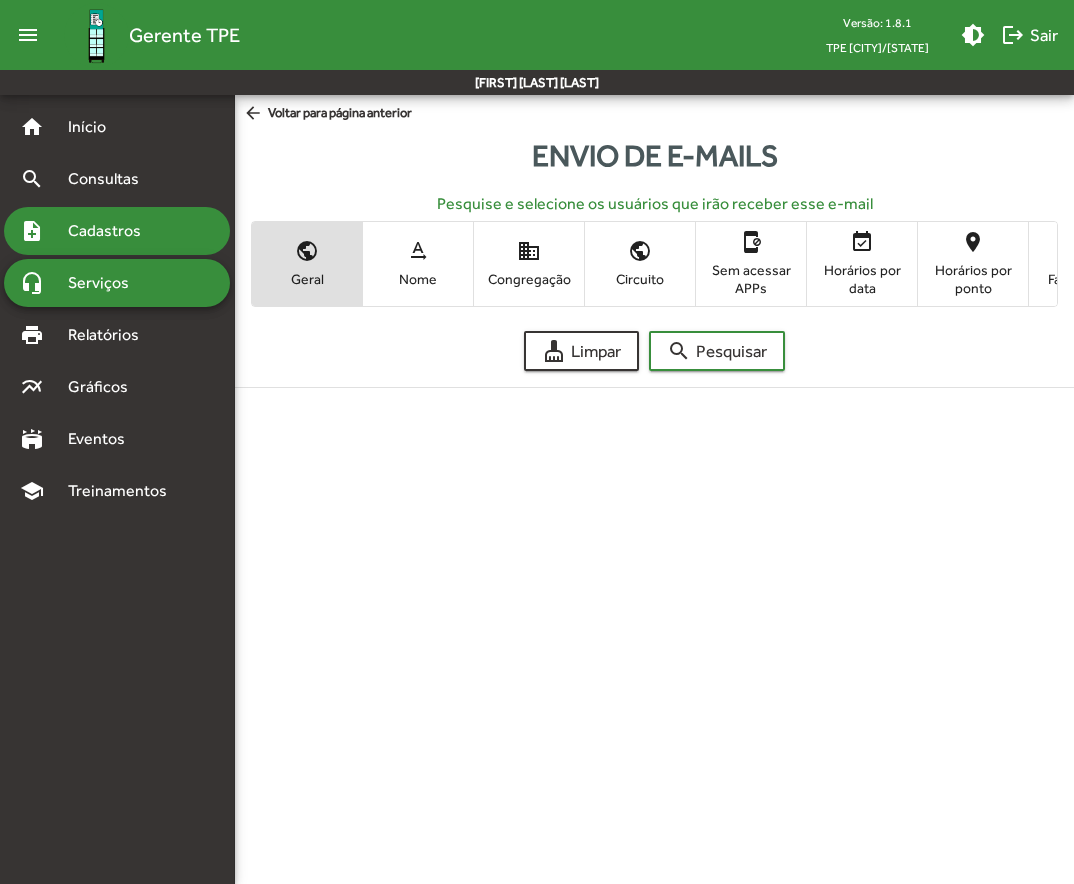 click on "Cadastros" at bounding box center (111, 231) 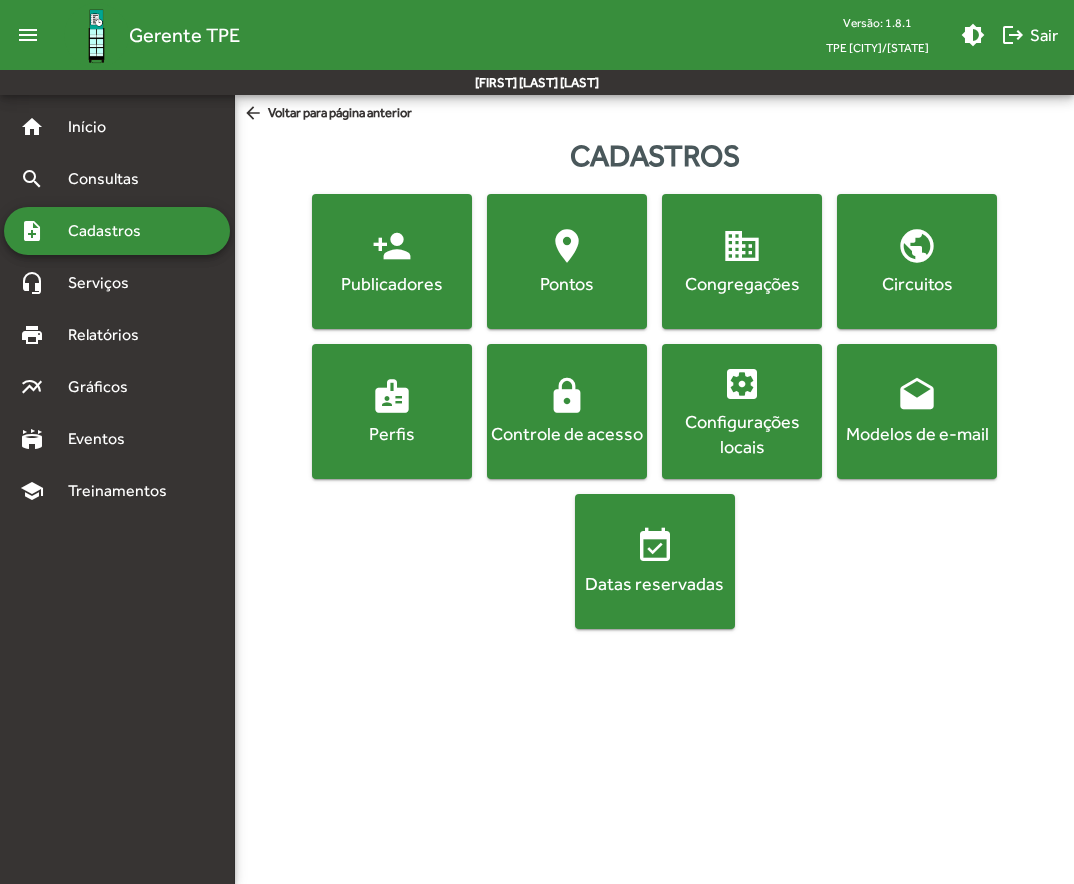 click on "person_add" 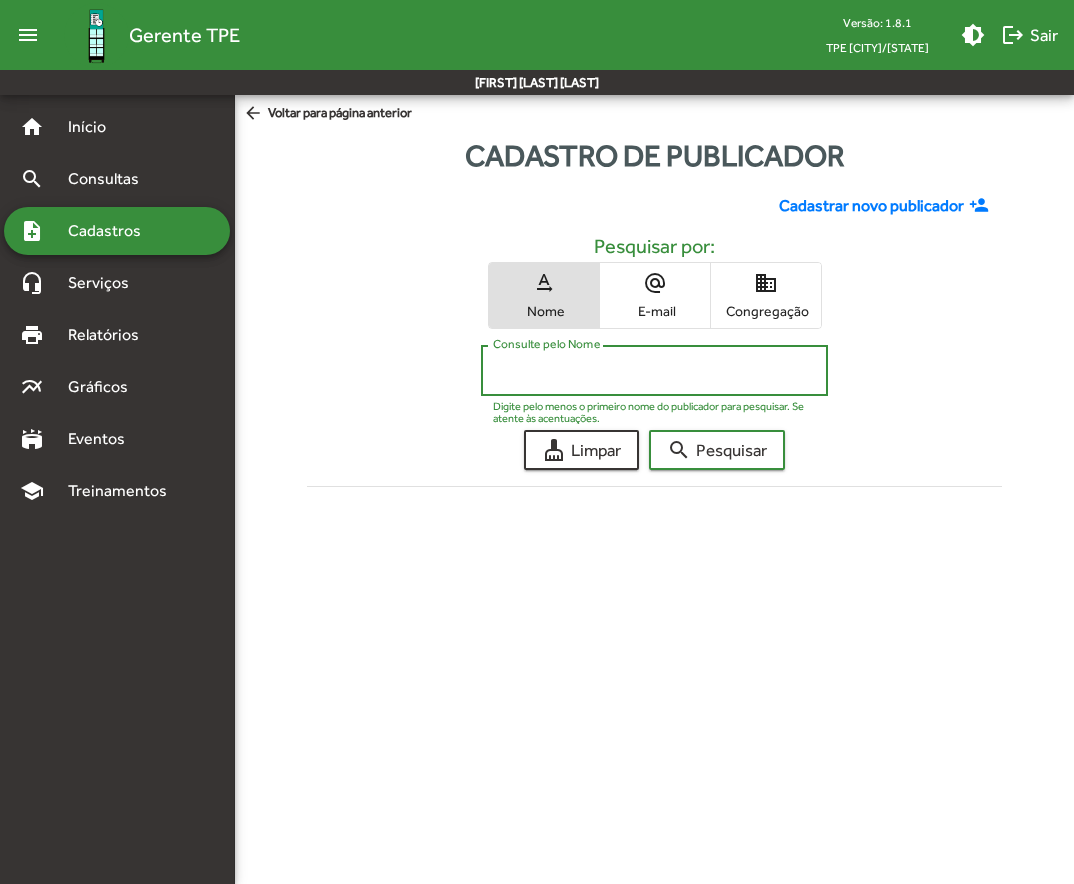 click on "Consulte pelo Nome" at bounding box center [655, 371] 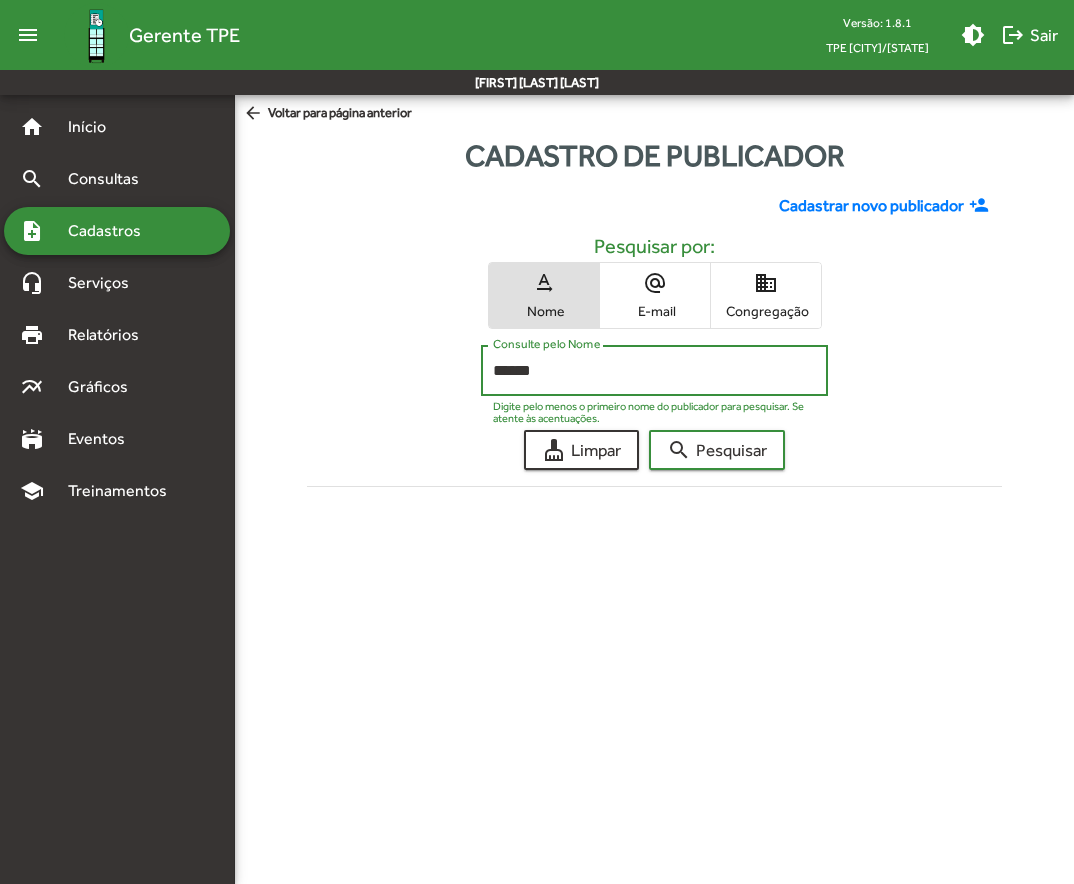 type on "******" 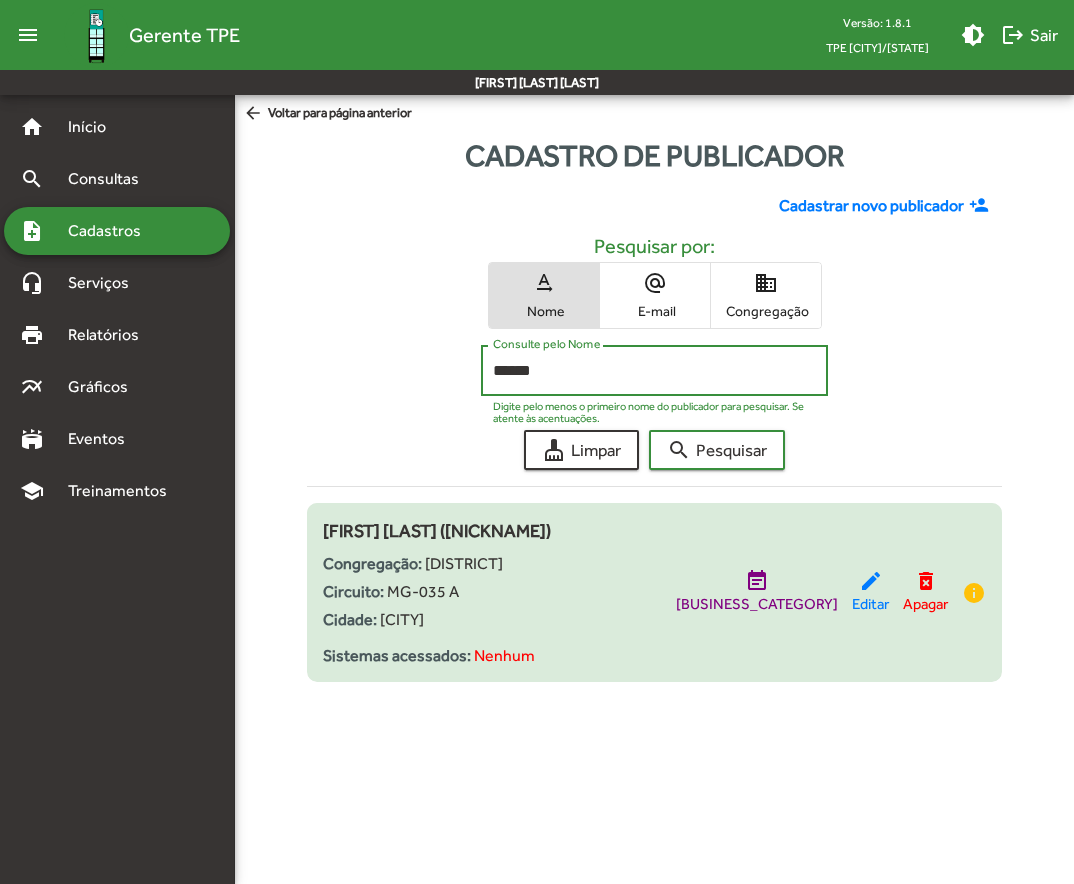 click on "Congregação:
[DISTRICT]" 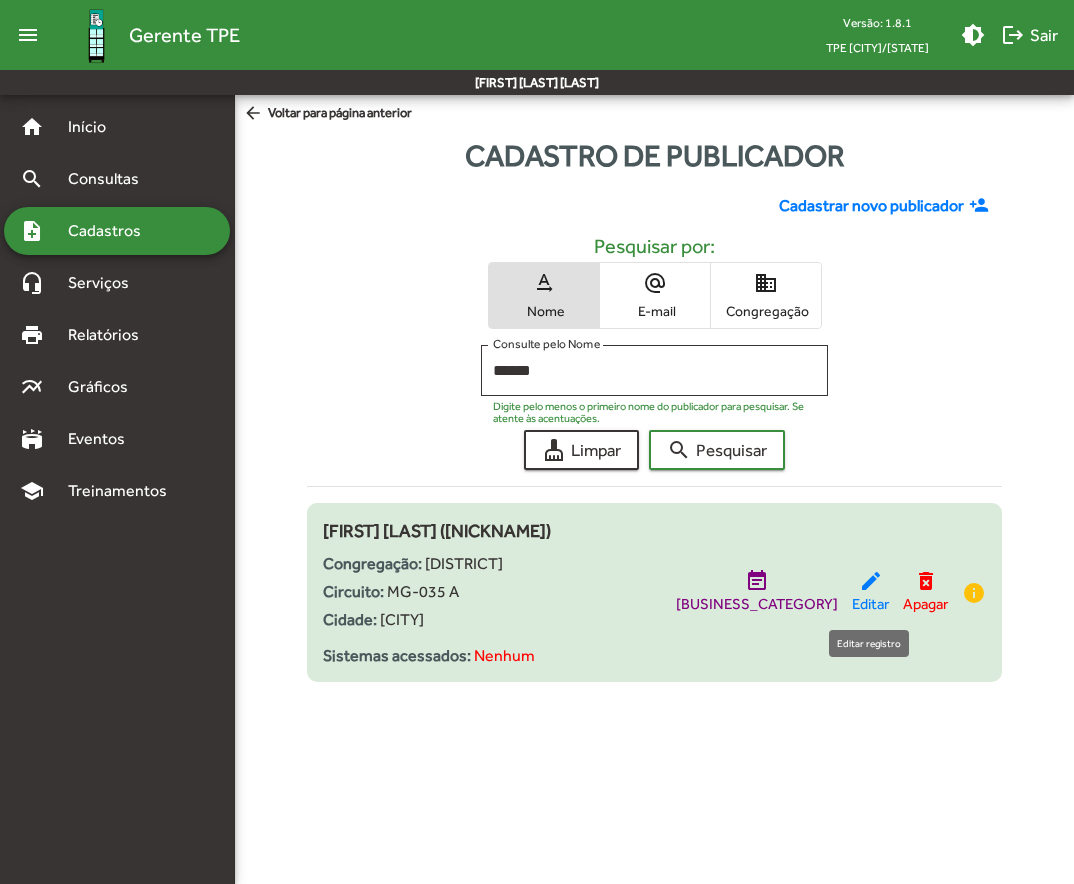 click on "edit" 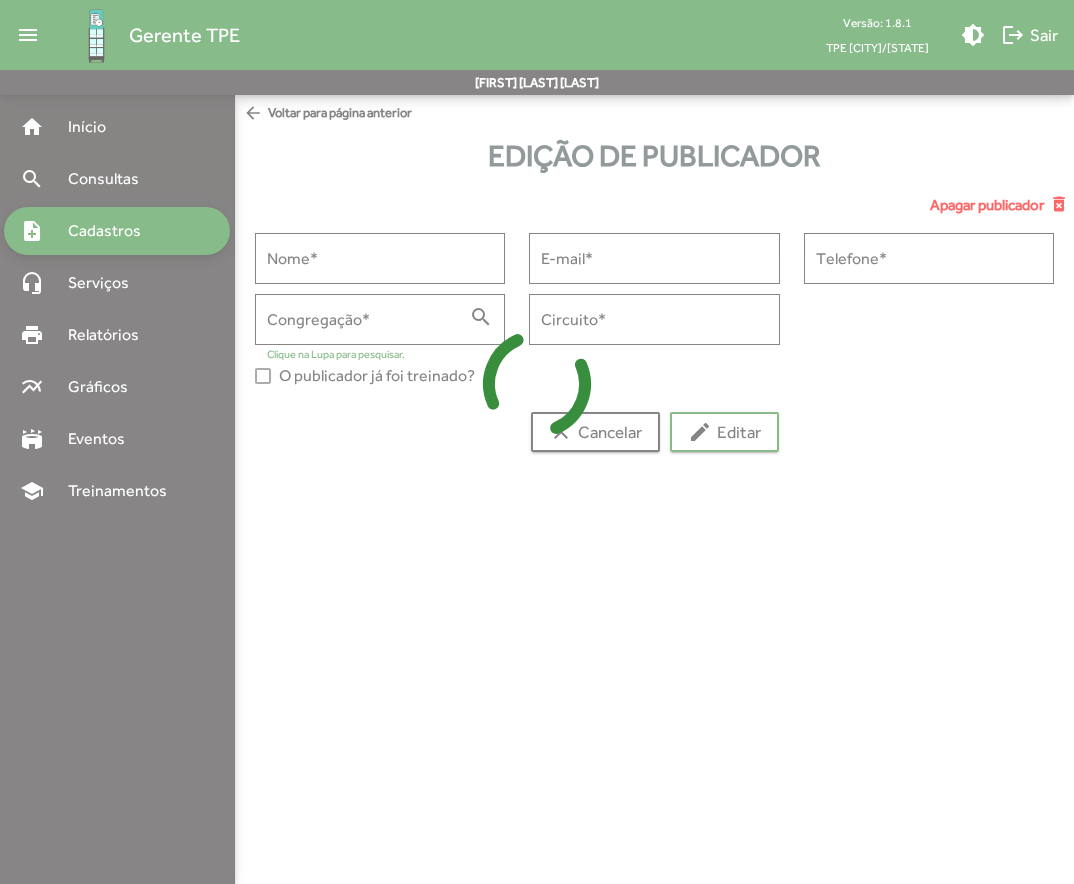 type on "**********" 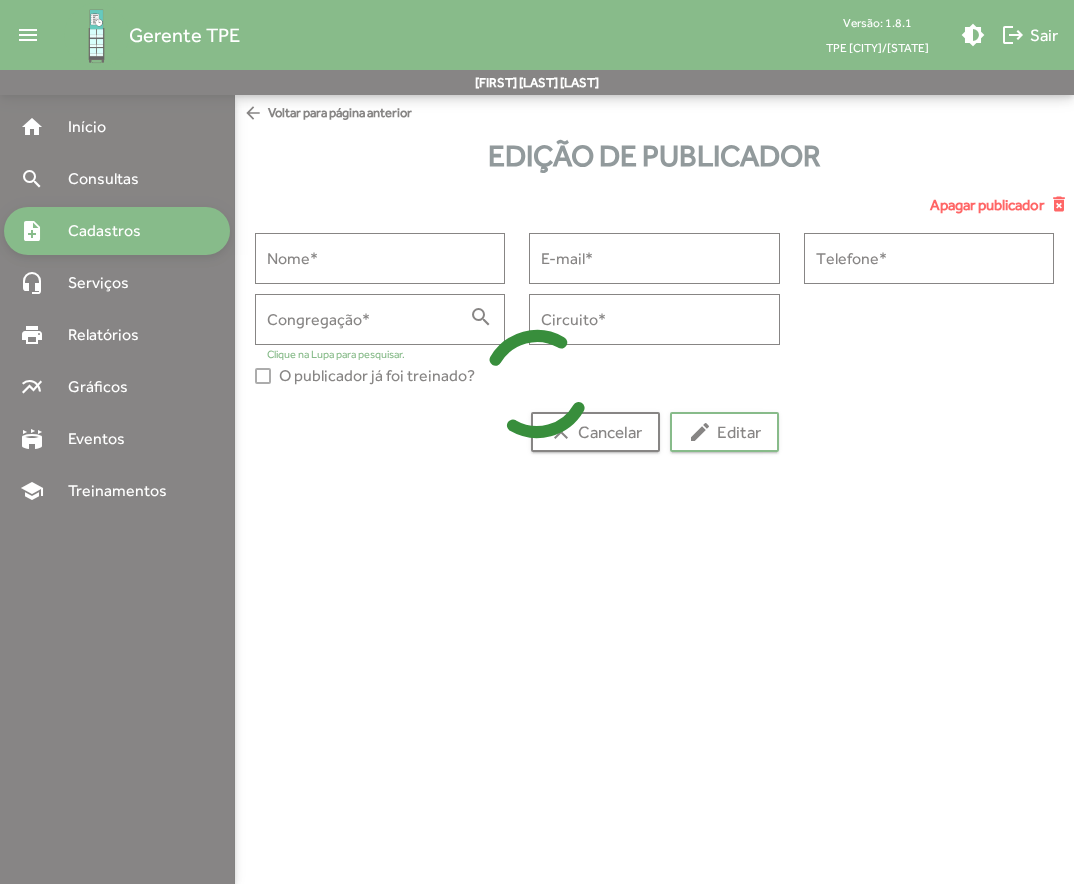 type on "**********" 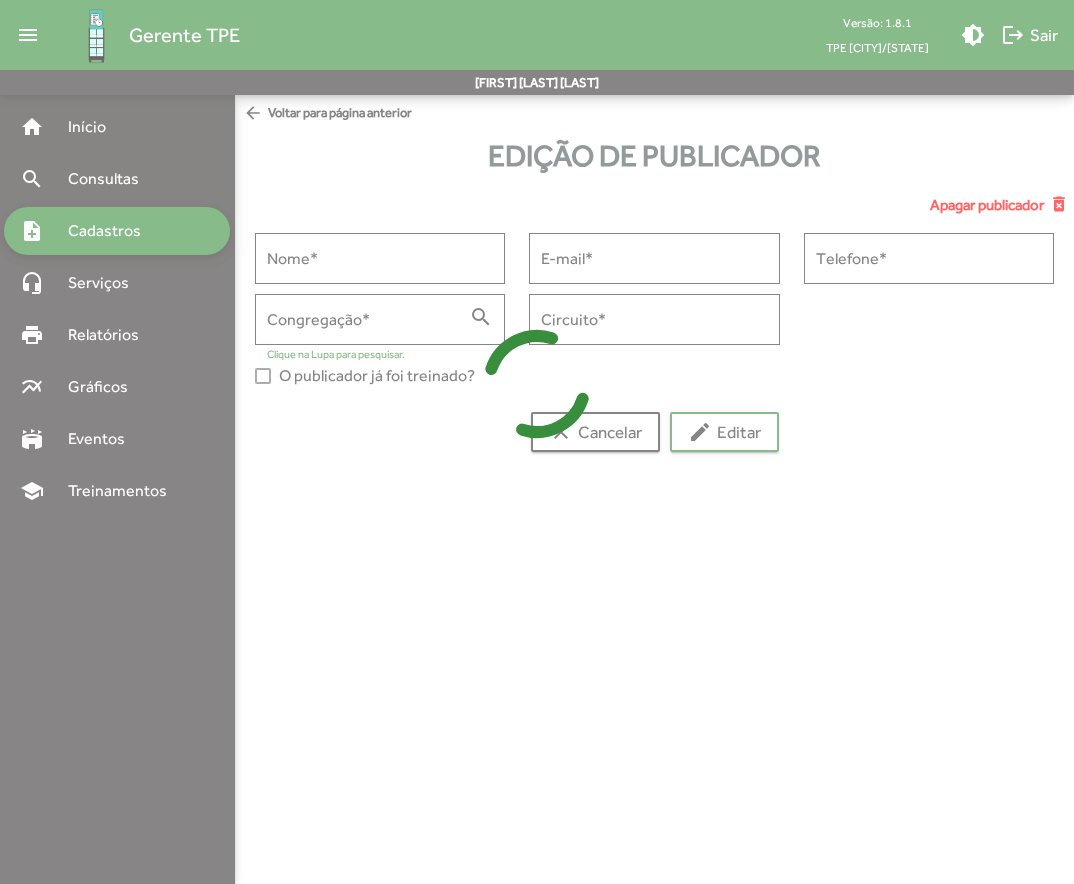 type on "**********" 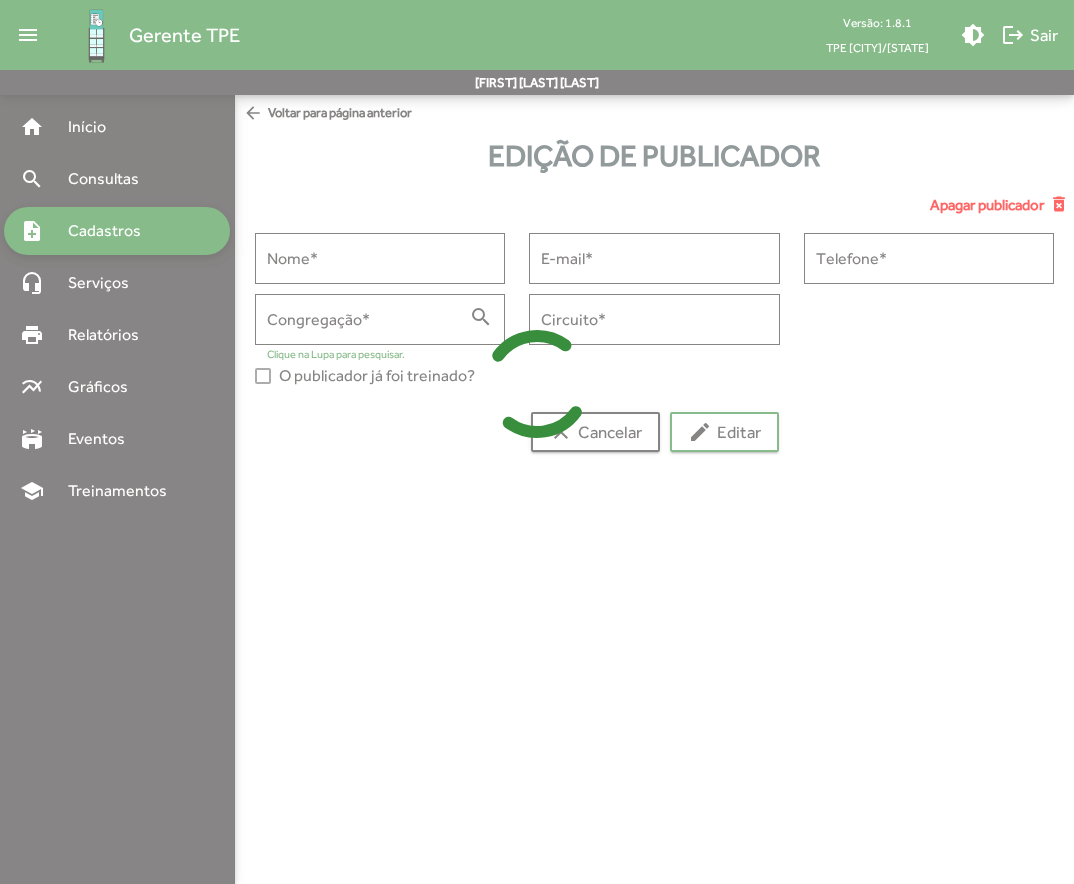 type on "**********" 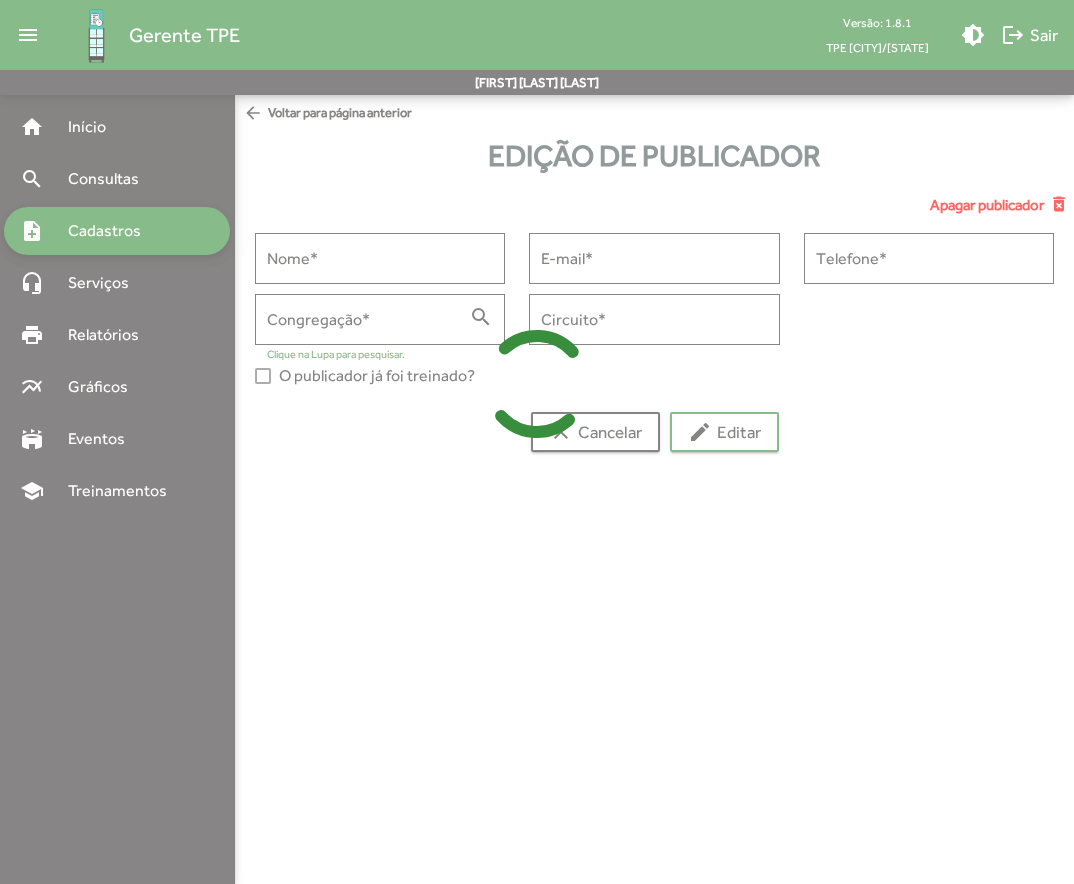 type on "********" 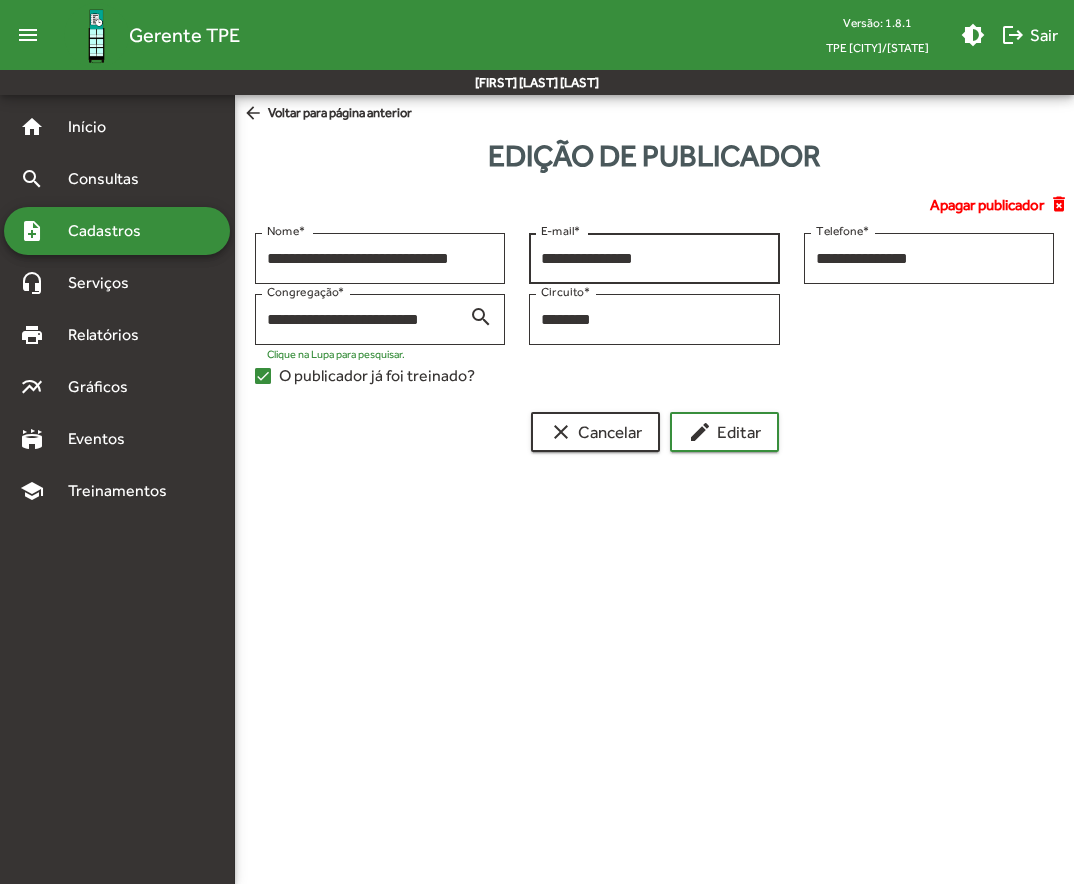 click on "**********" at bounding box center (654, 259) 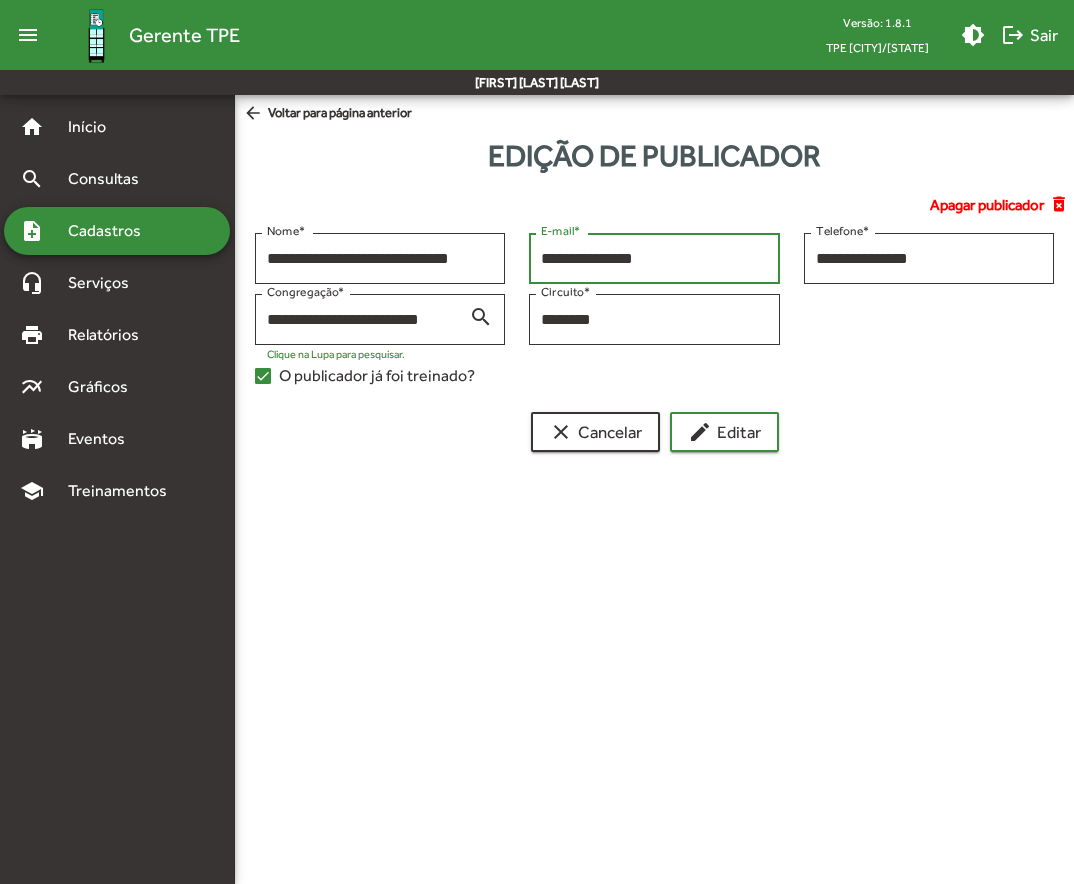 click on "**********" at bounding box center (654, 259) 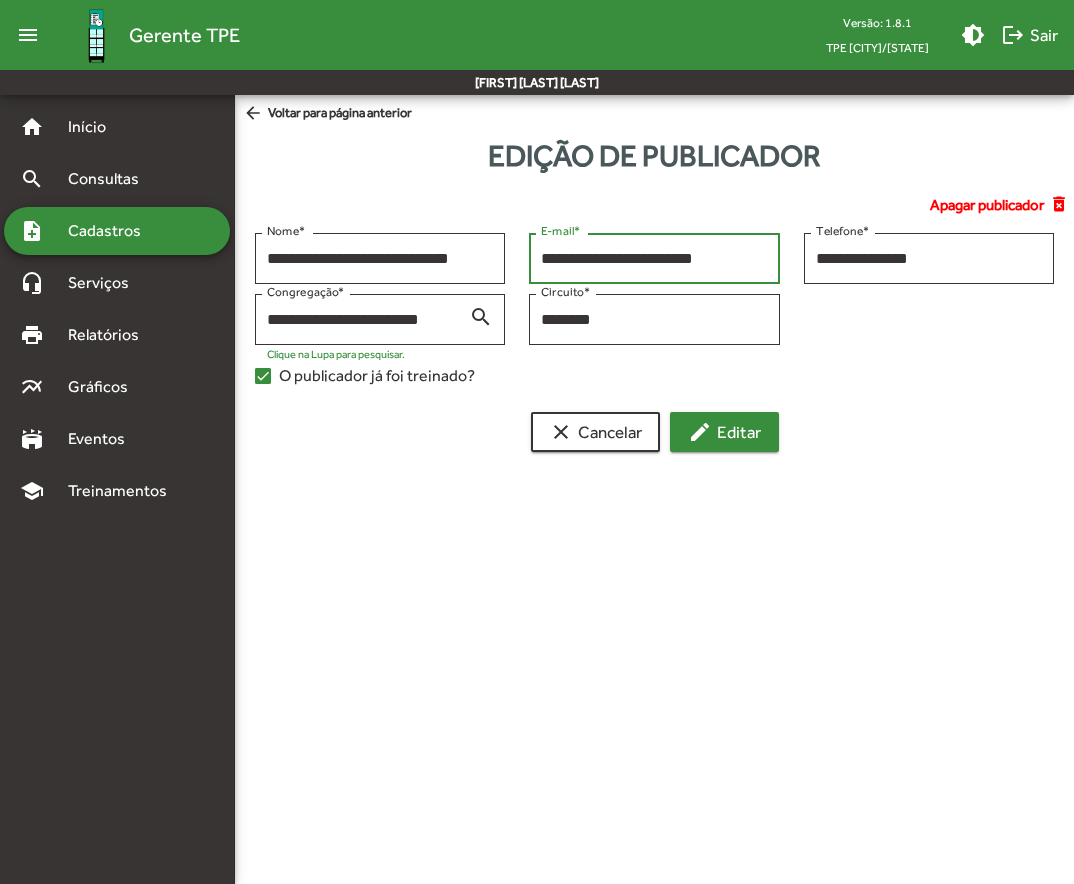 type on "**********" 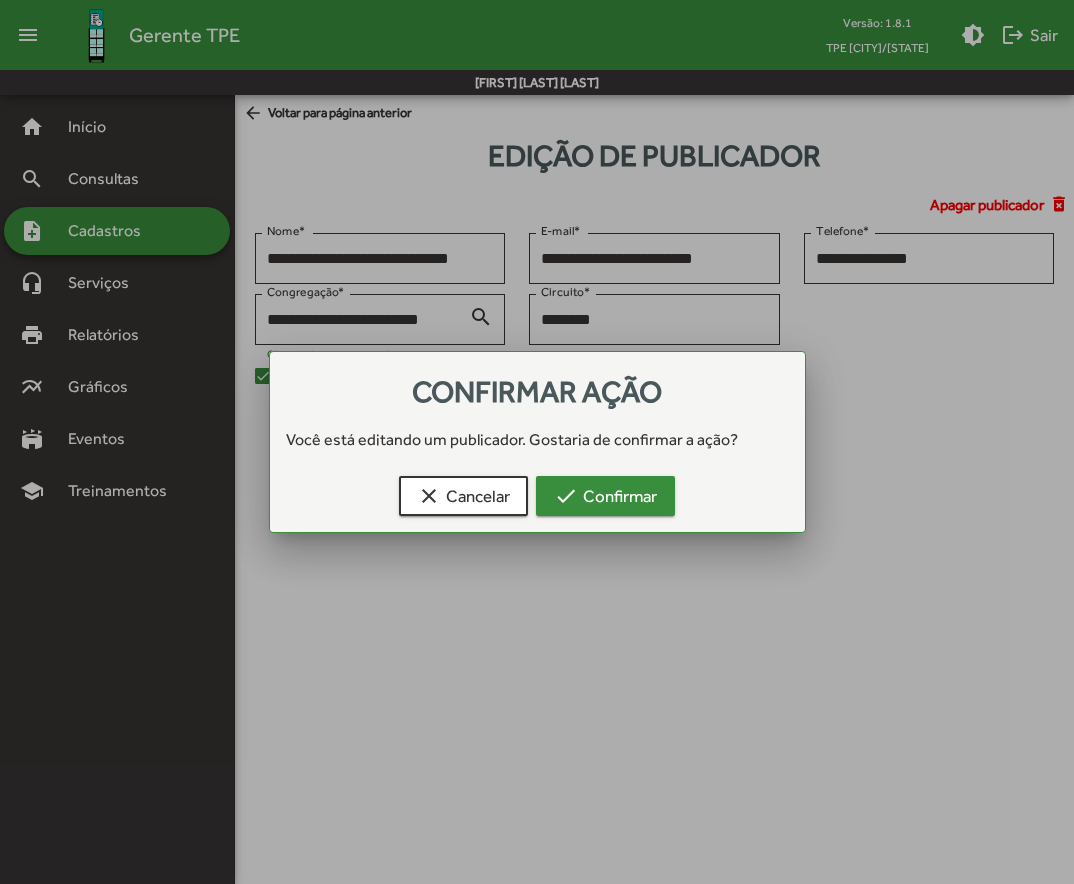 click on "check  Confirmar" at bounding box center [605, 496] 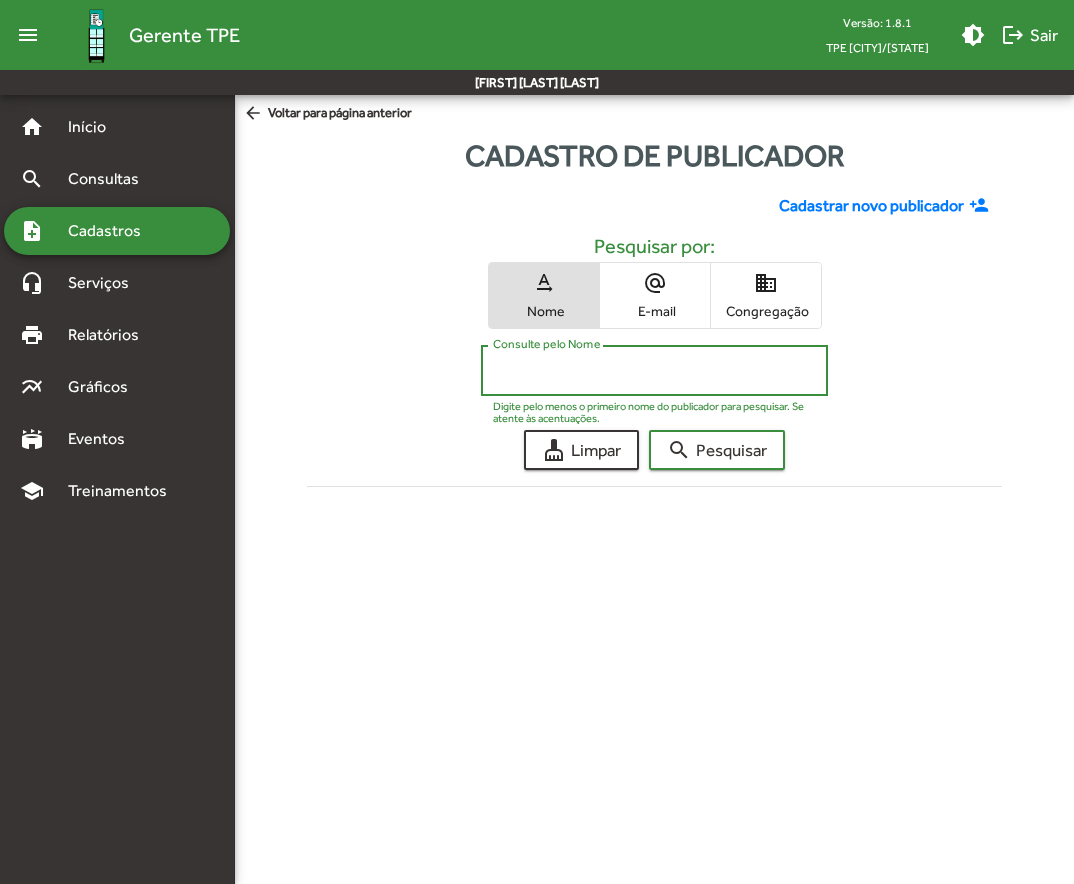 click on "Consulte pelo Nome" at bounding box center (655, 371) 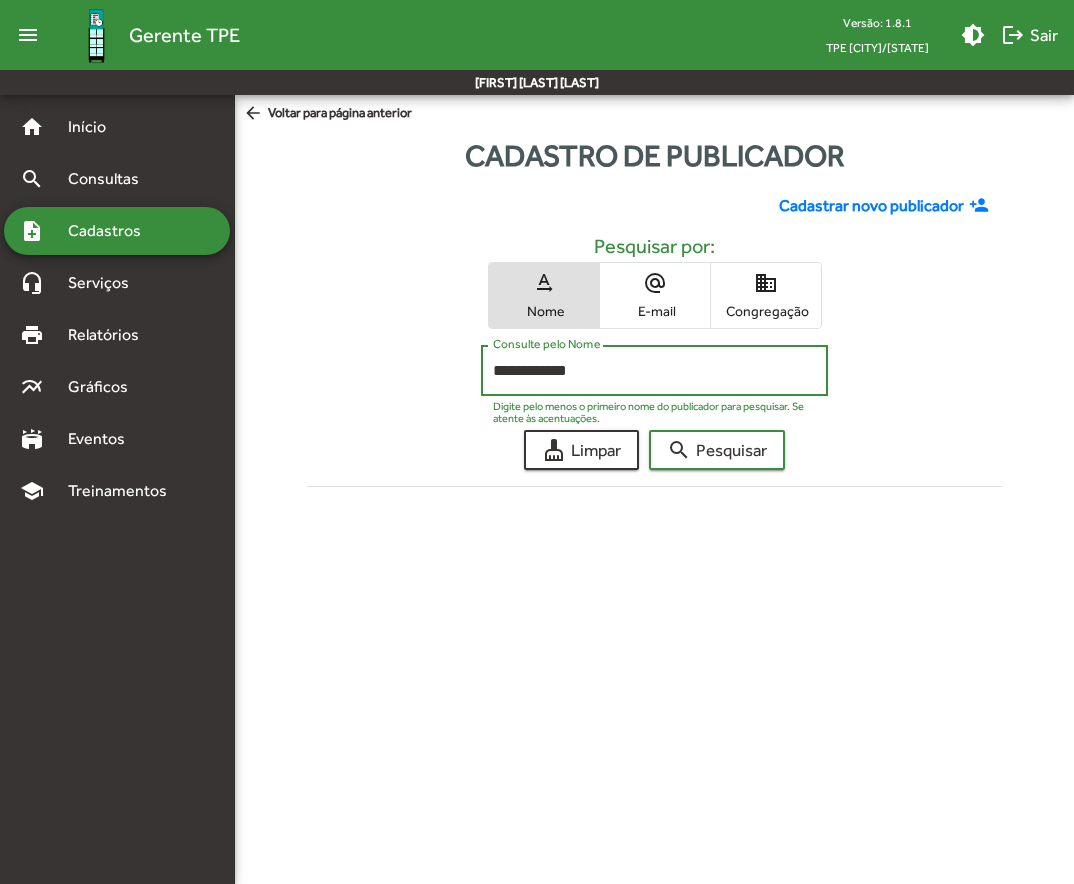 type on "**********" 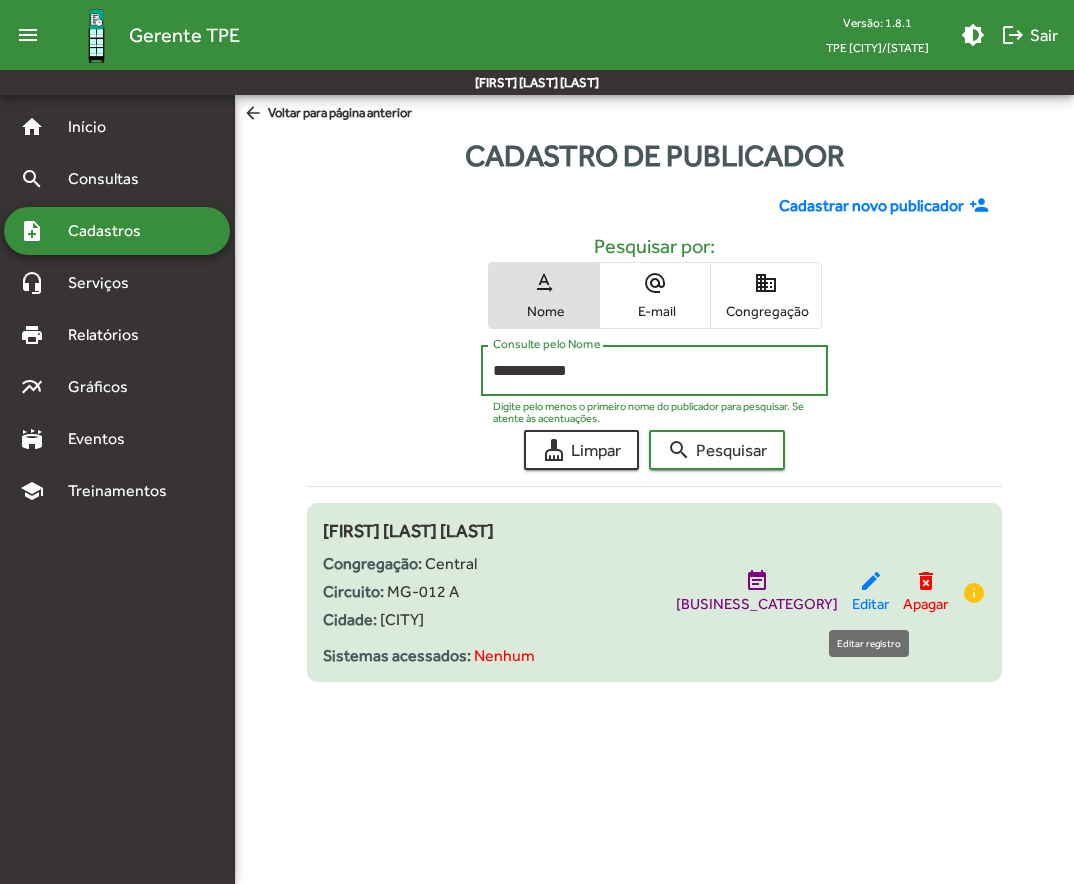 click on "edit" 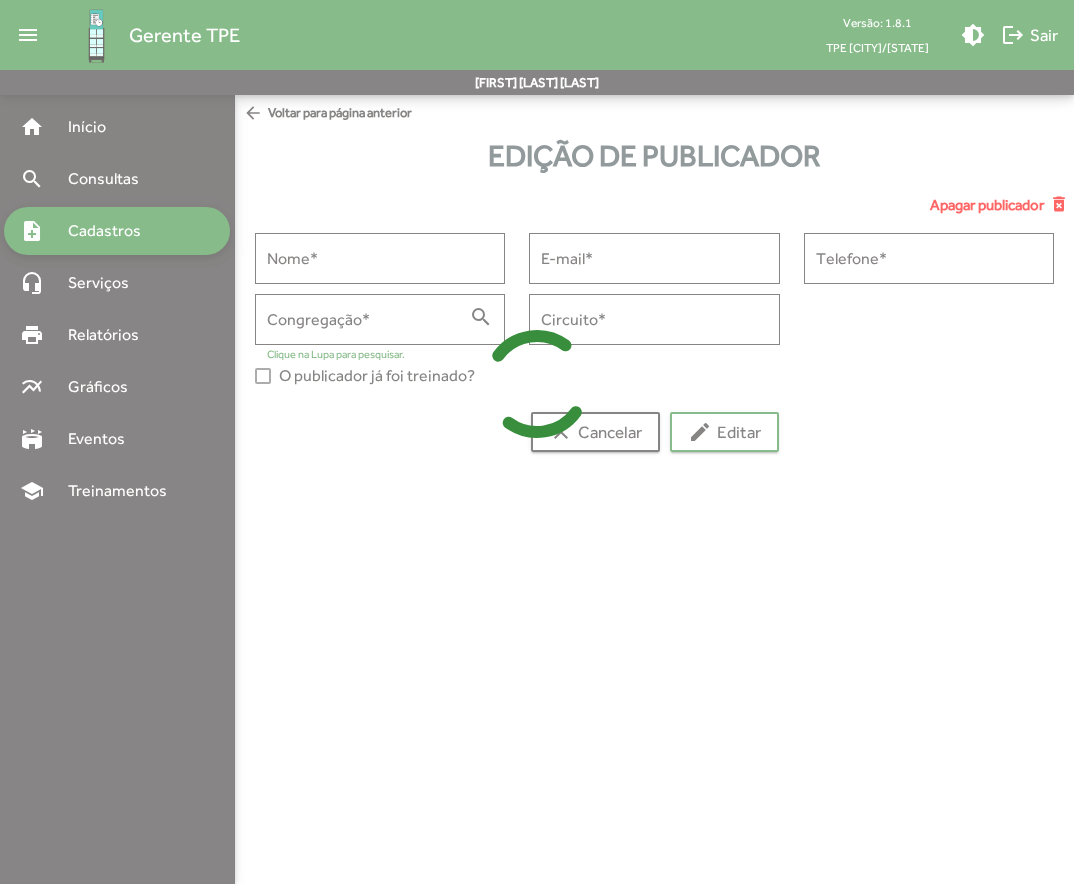 type on "**********" 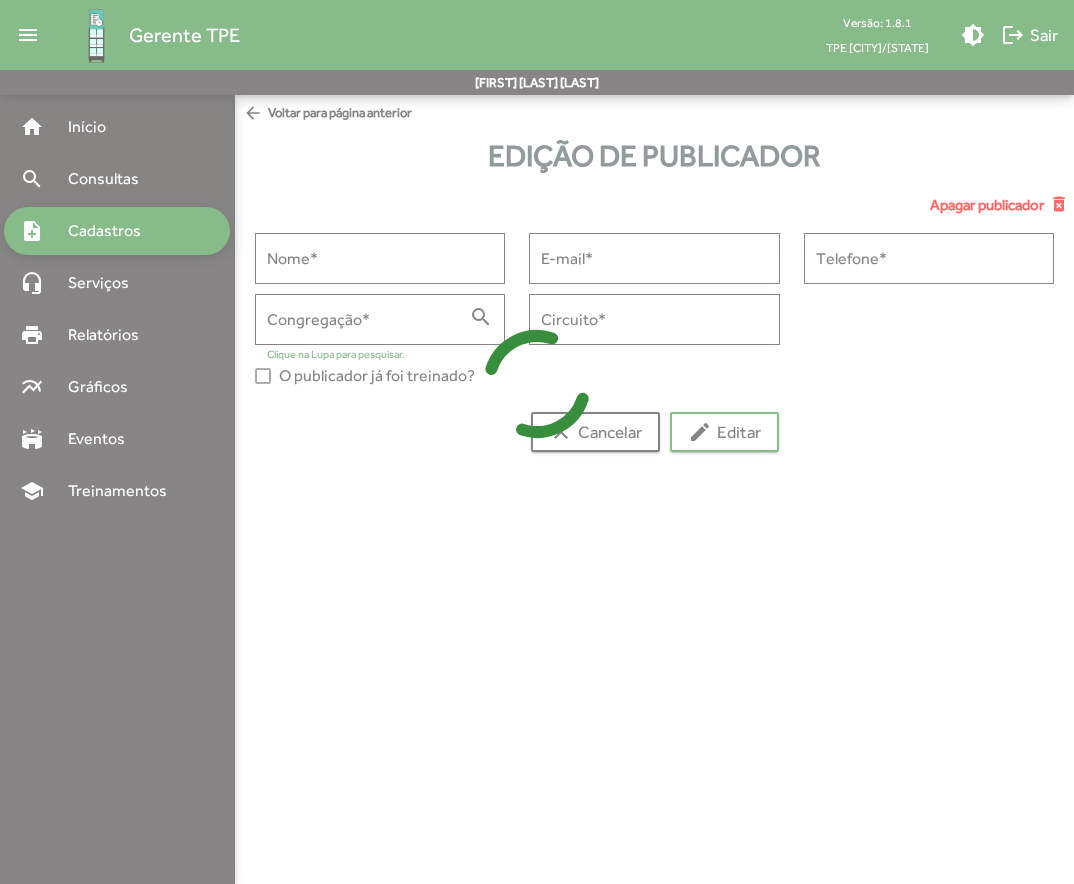 type on "**********" 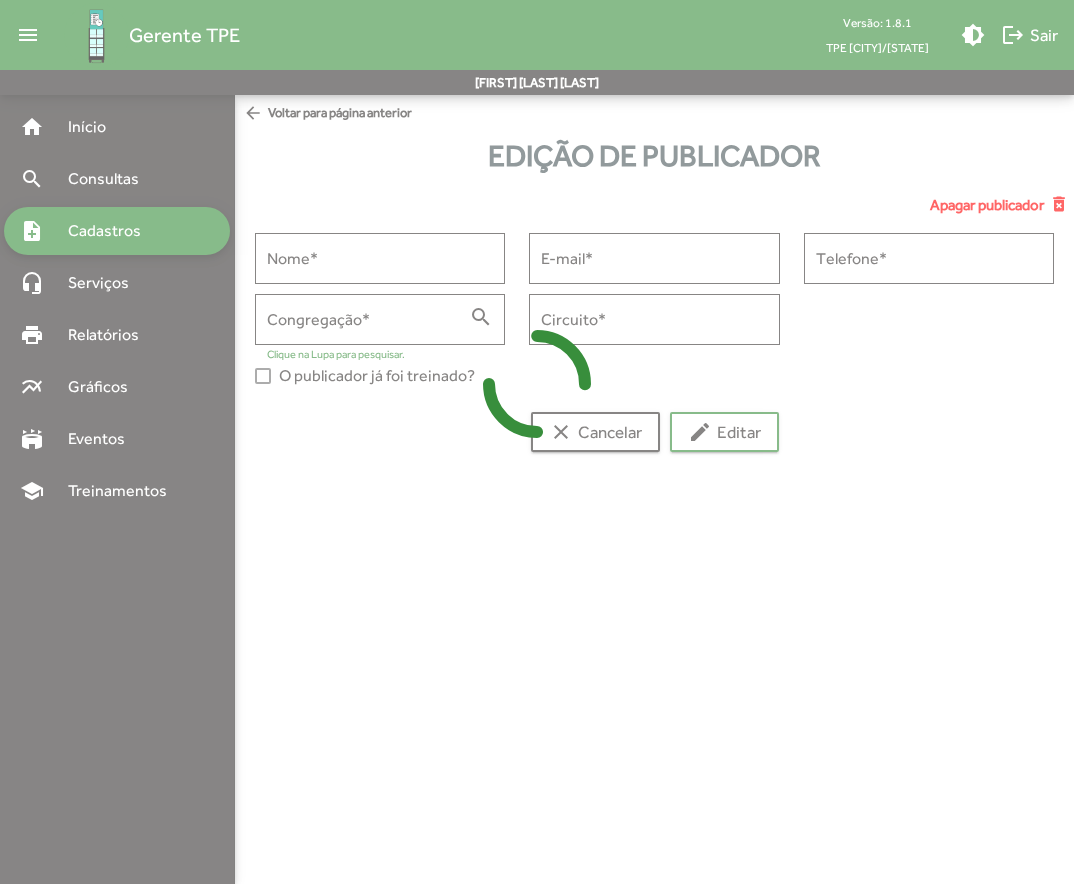 type on "**********" 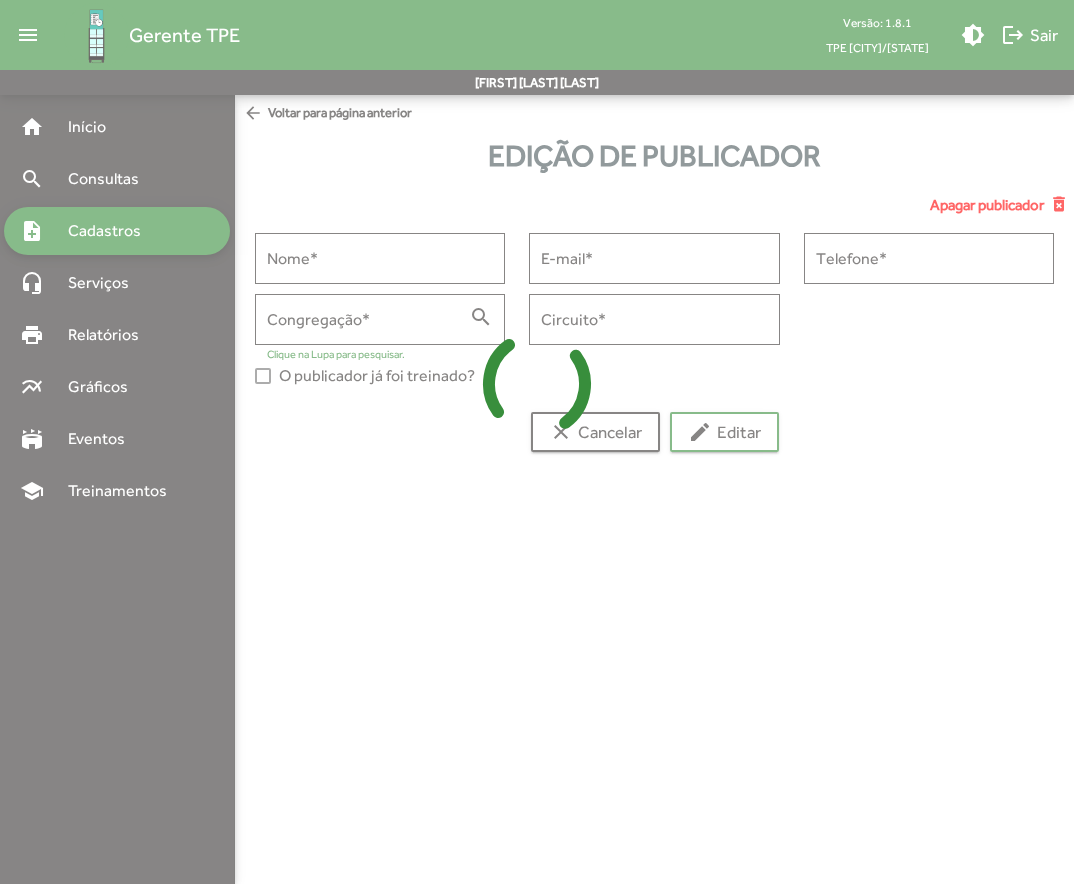 type on "**********" 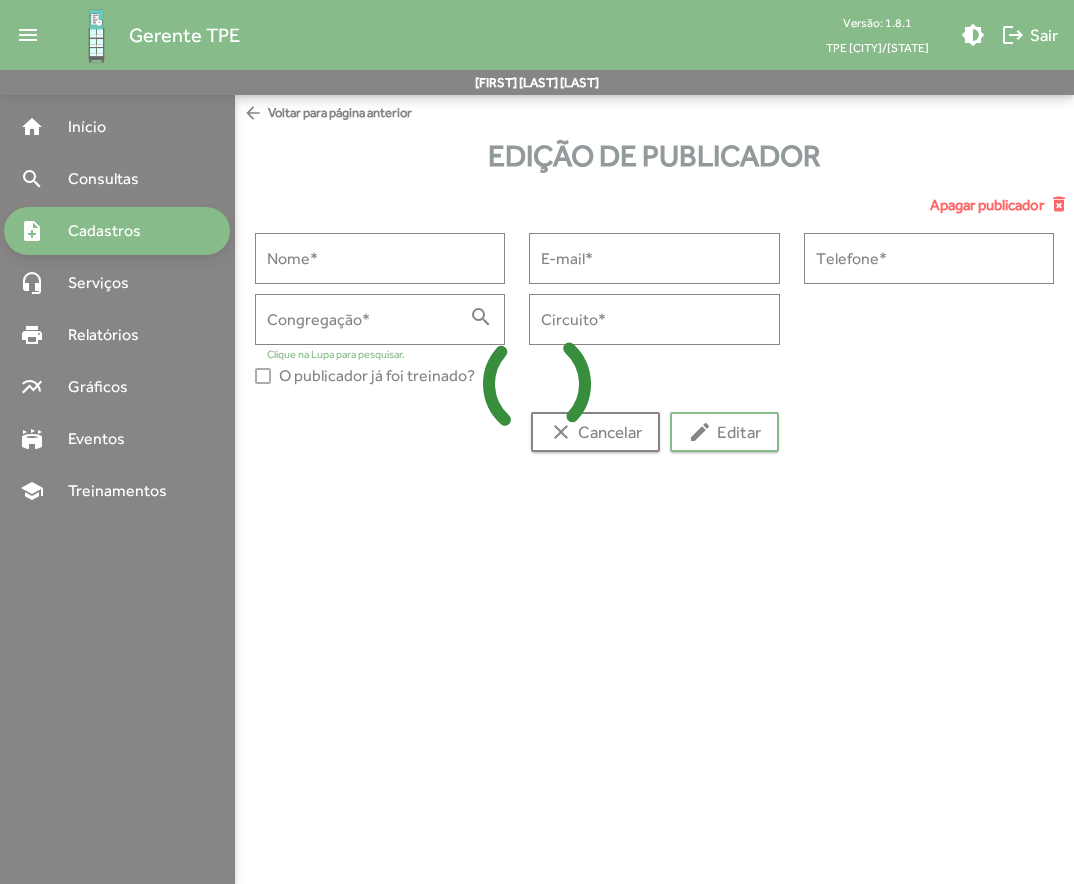 type on "********" 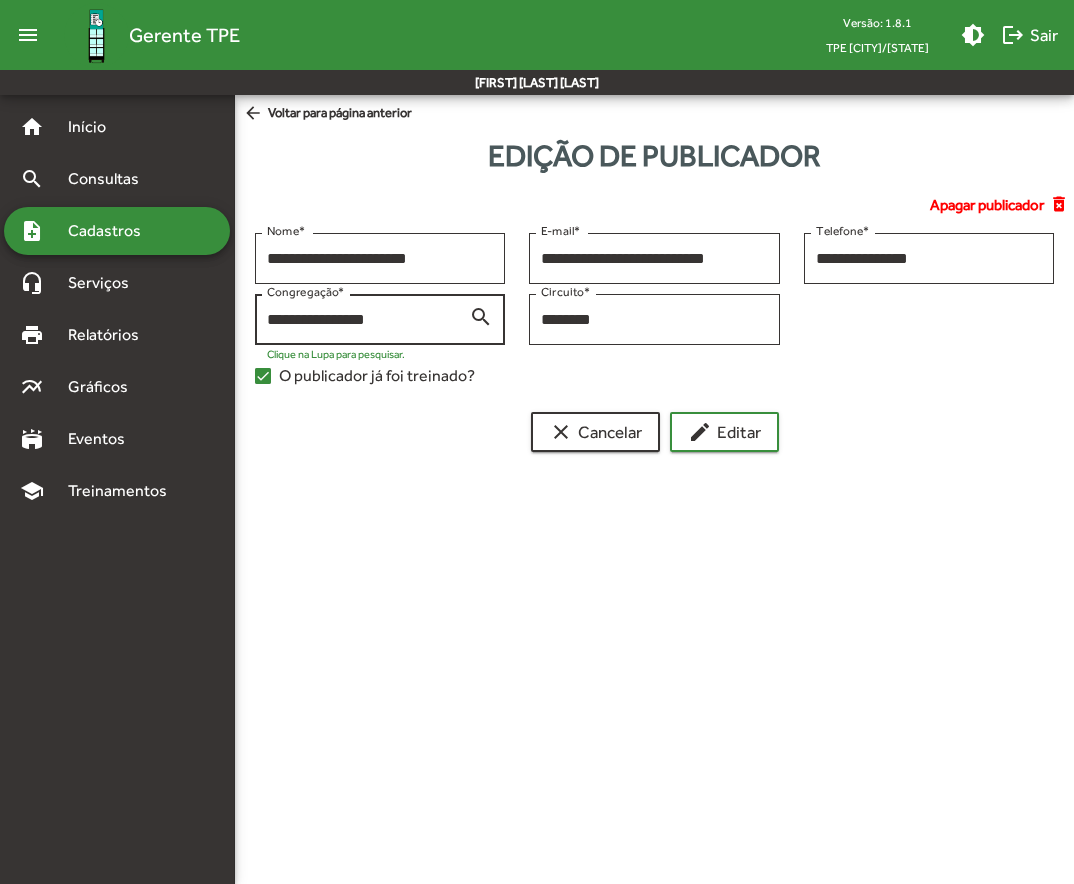 click on "search" at bounding box center (481, 316) 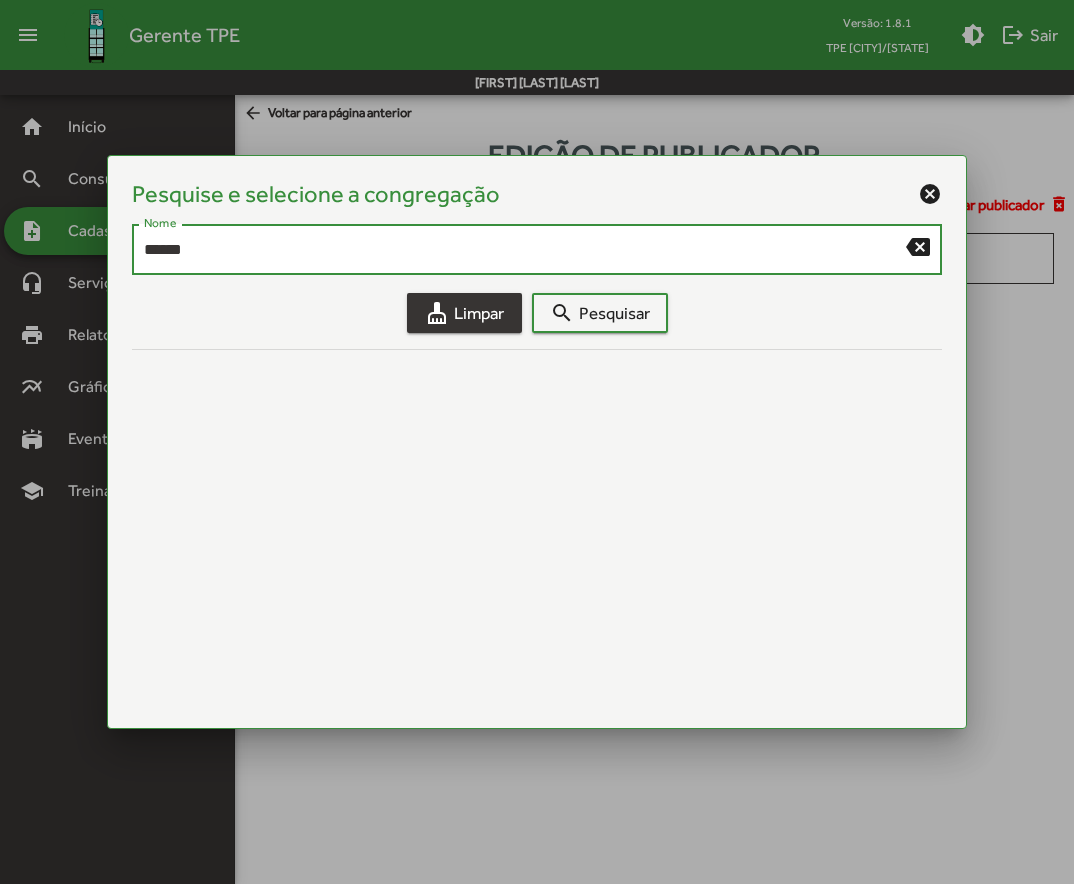 type on "******" 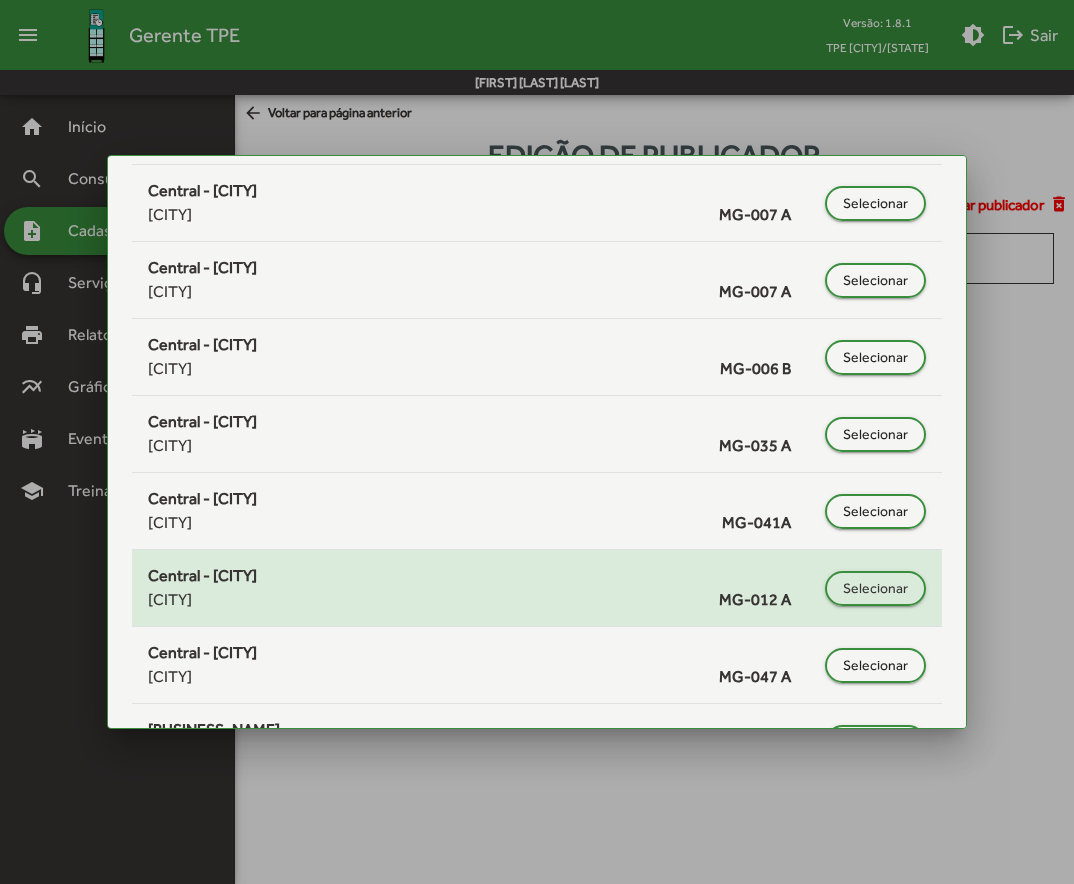 scroll, scrollTop: 600, scrollLeft: 0, axis: vertical 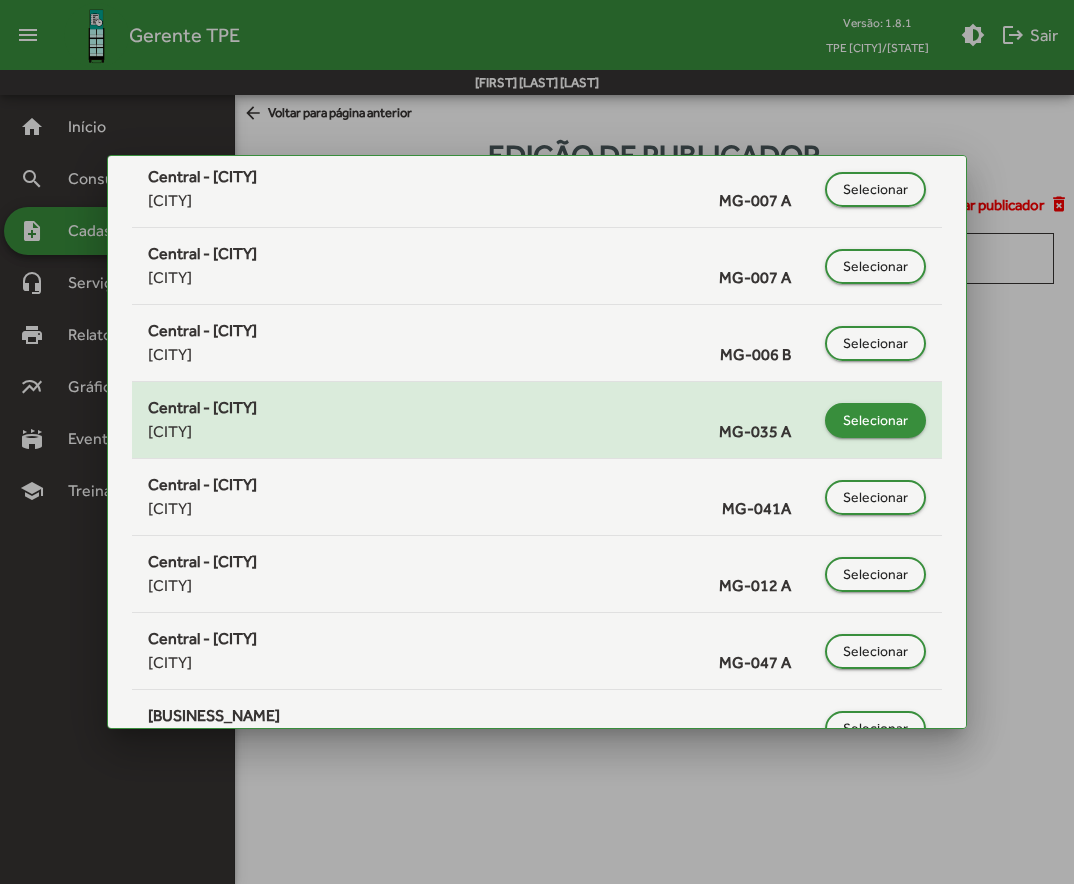click on "Selecionar" 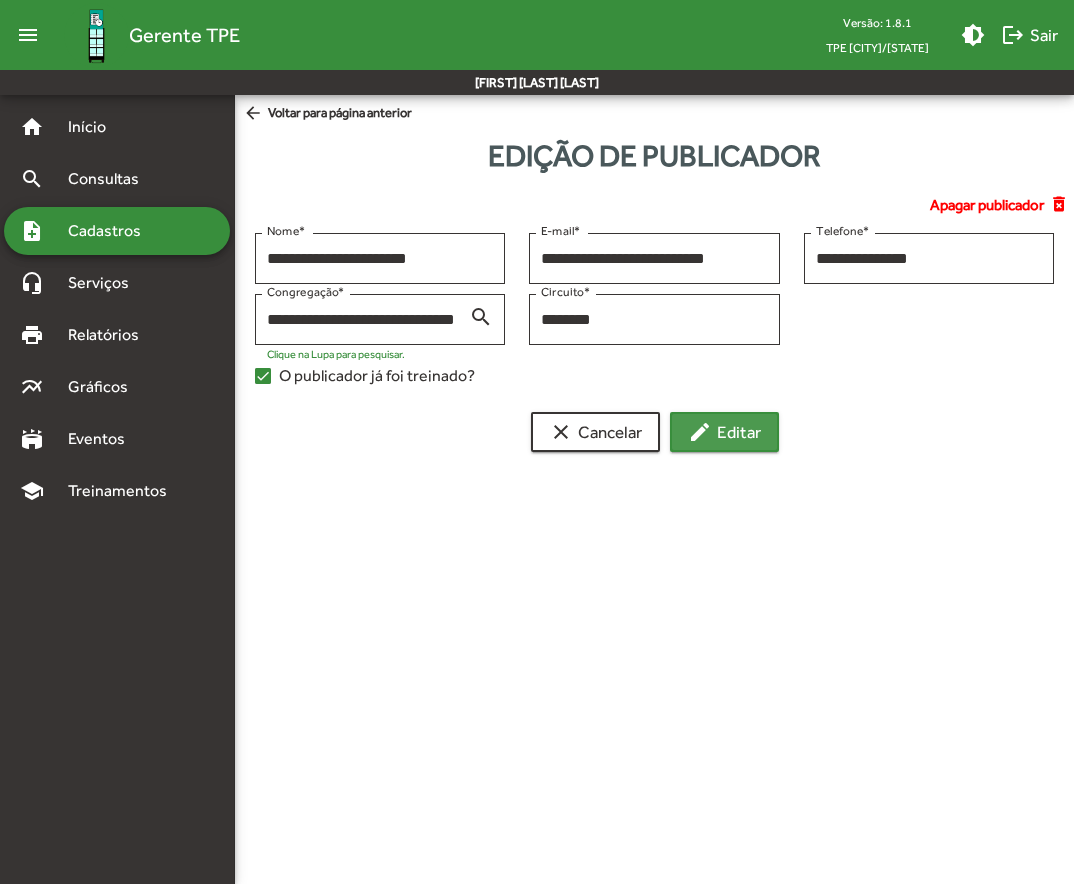 click on "edit  Editar" at bounding box center [724, 432] 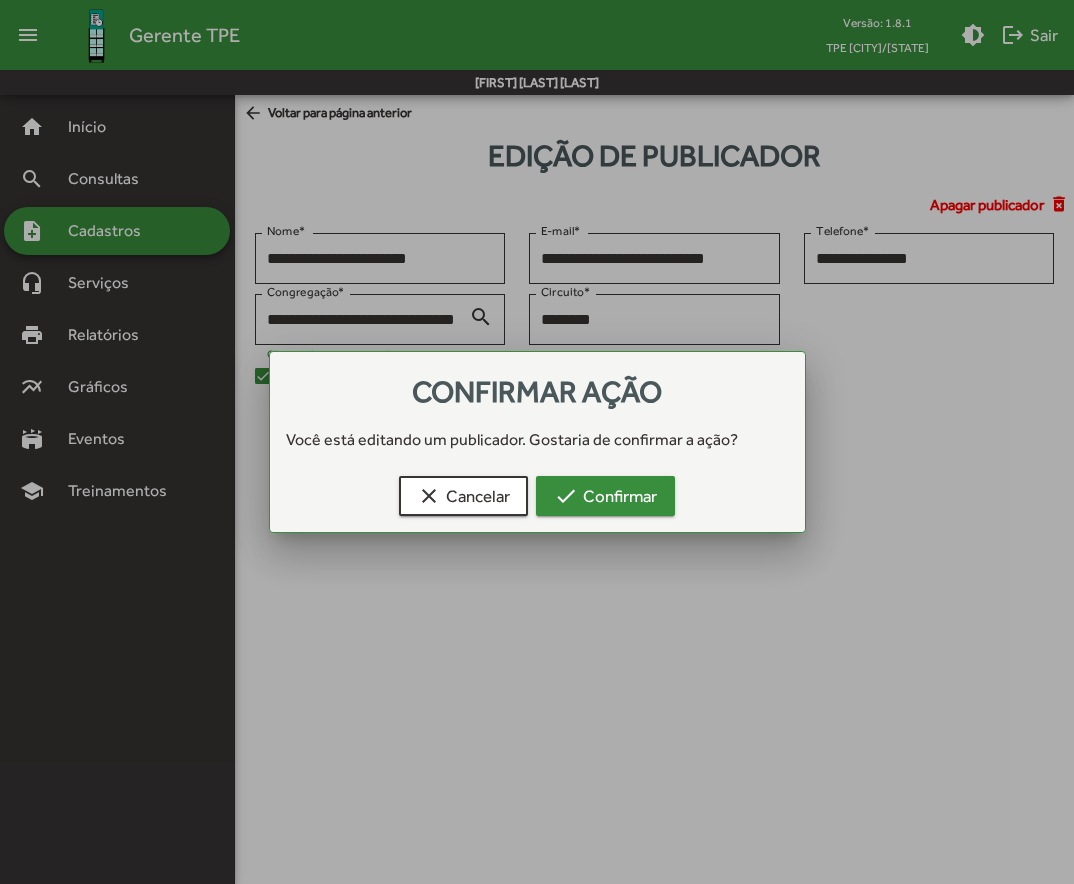 click on "check  Confirmar" at bounding box center [605, 496] 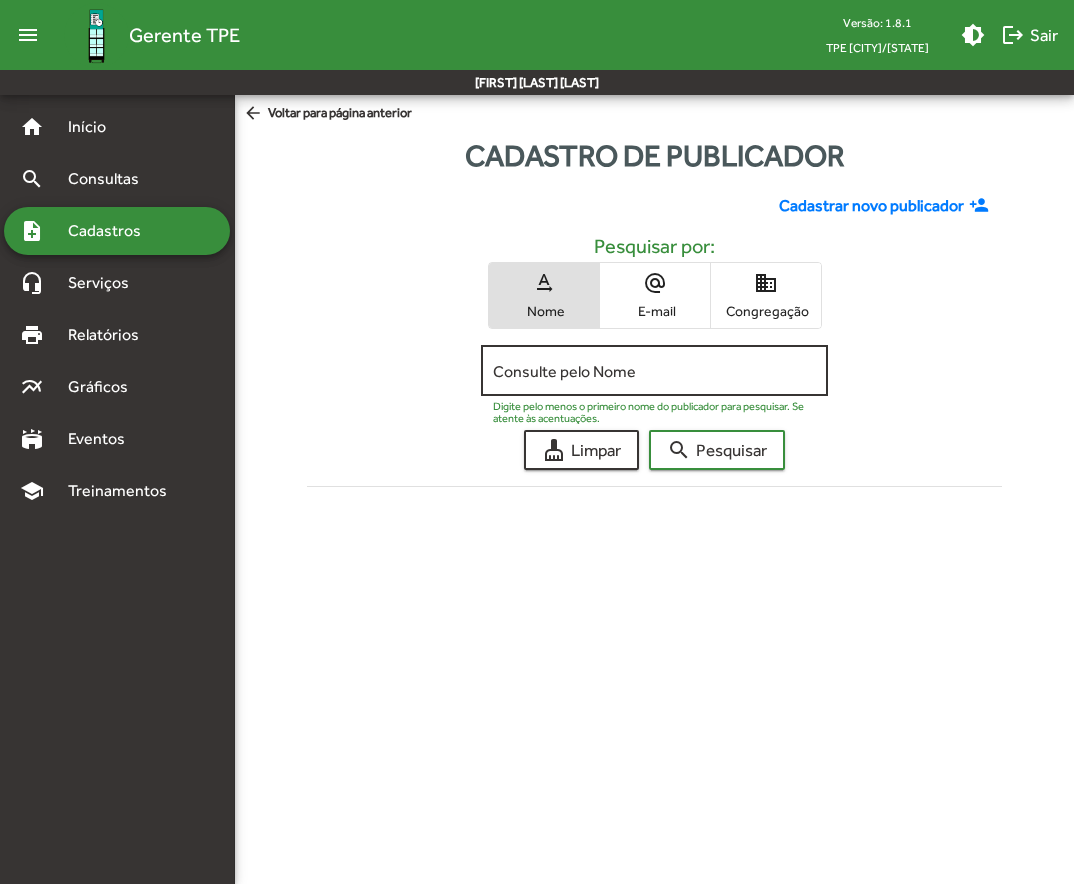 click on "Consulte pelo Nome" 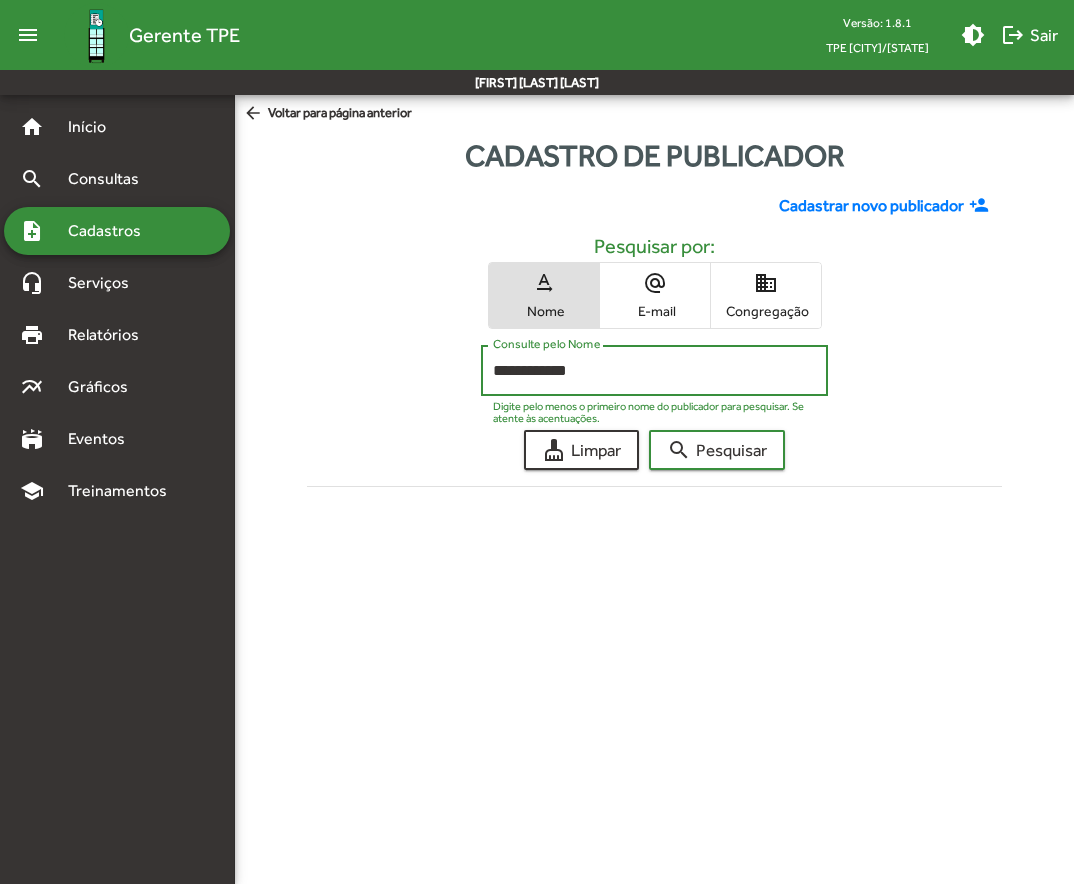 type on "**********" 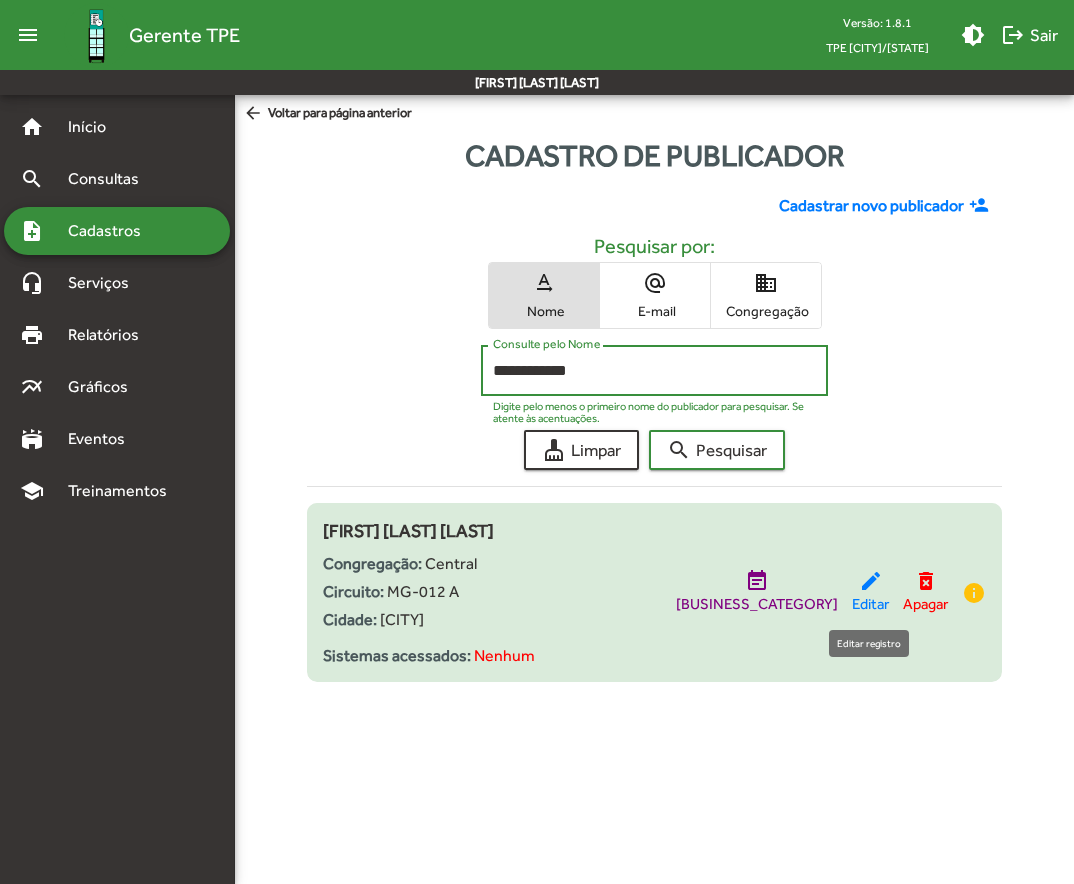 click on "edit" 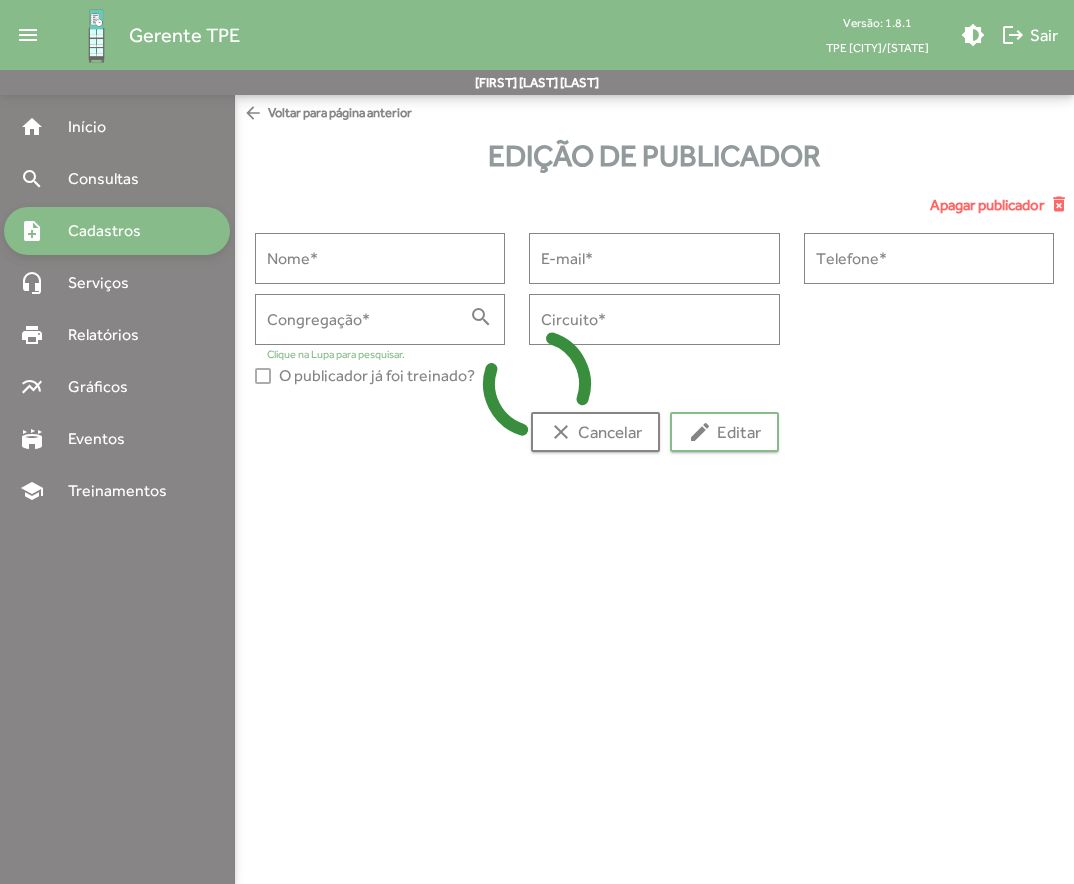 type on "**********" 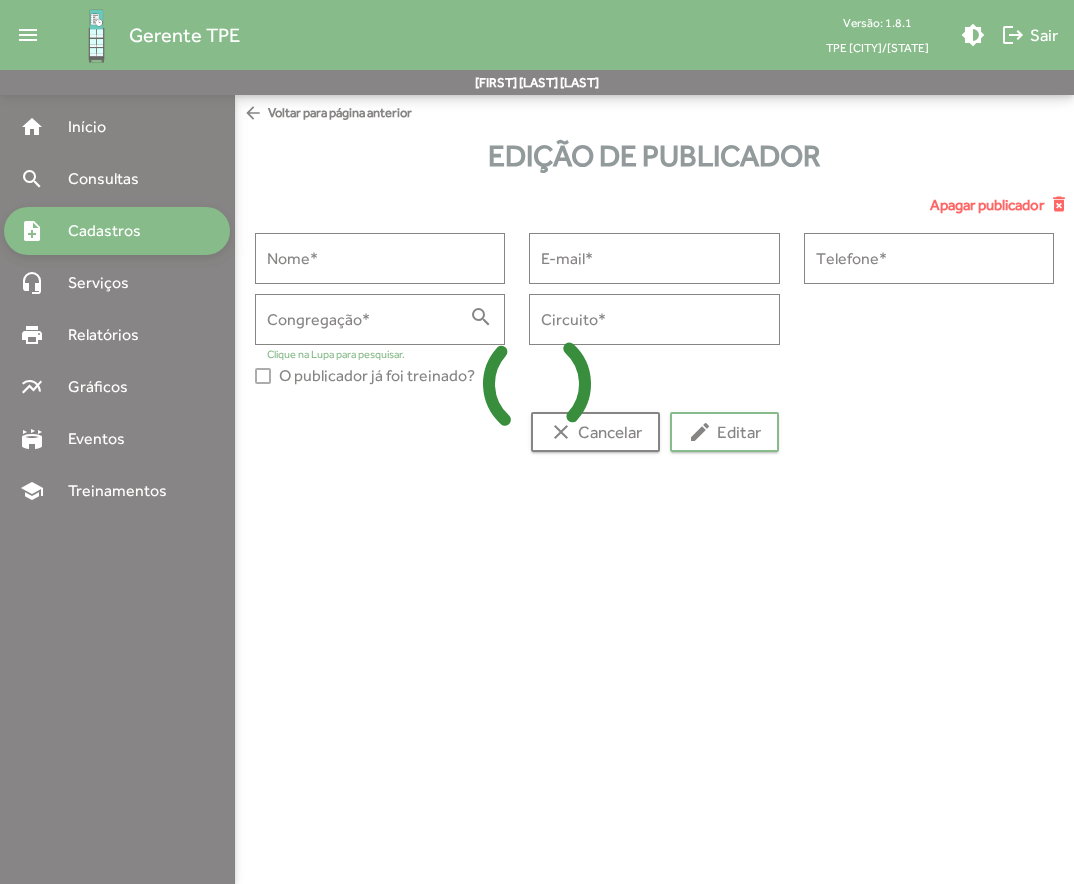 type on "**********" 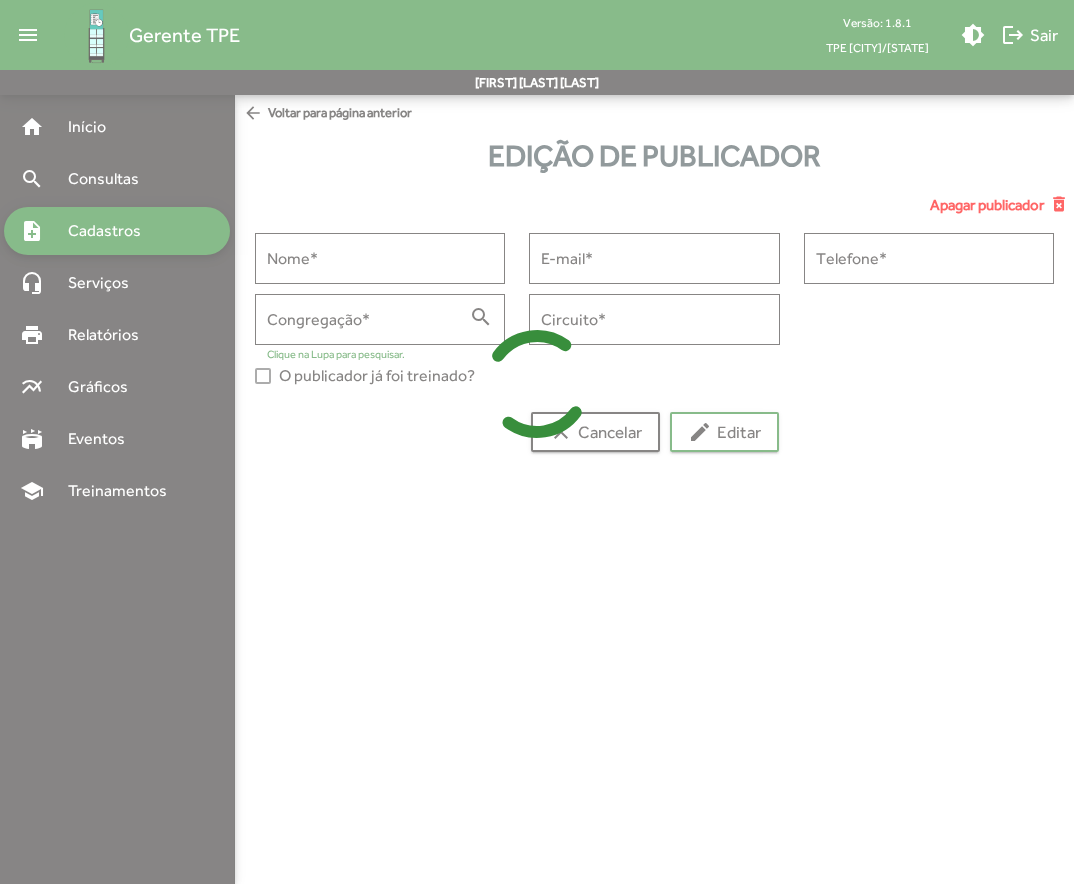 type on "**********" 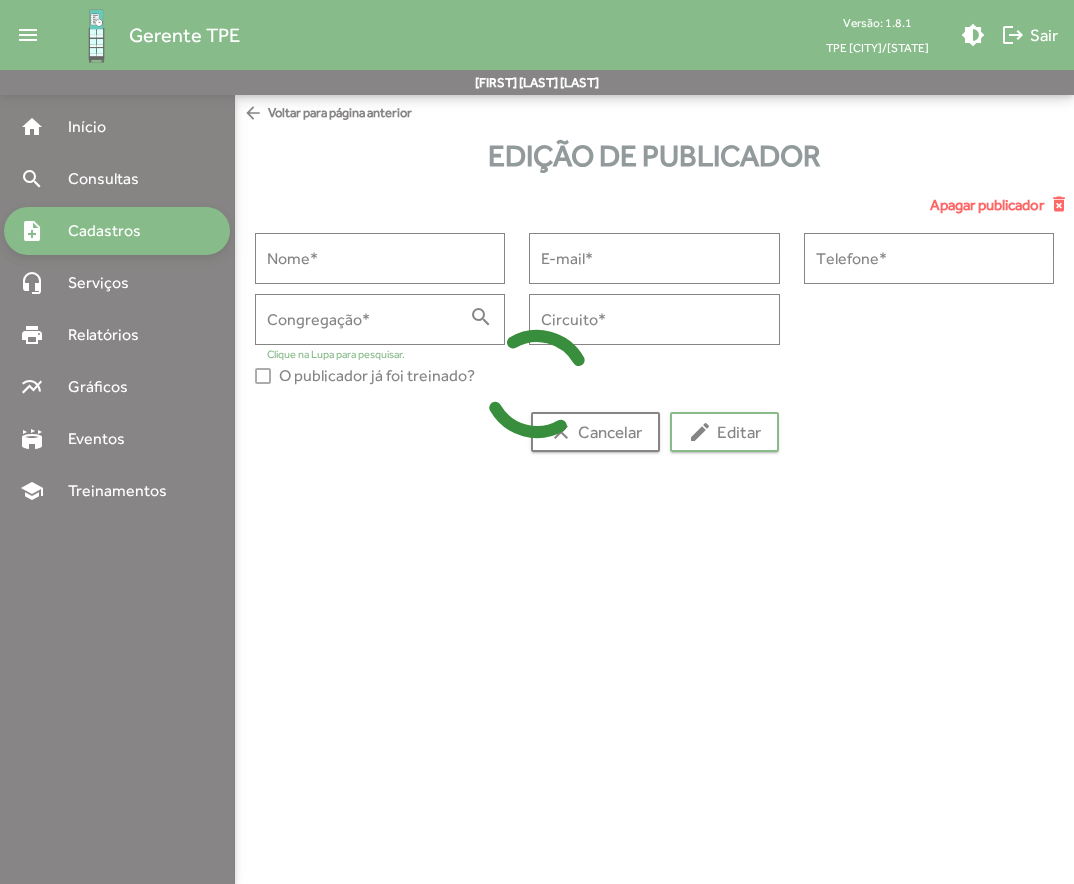 type on "**********" 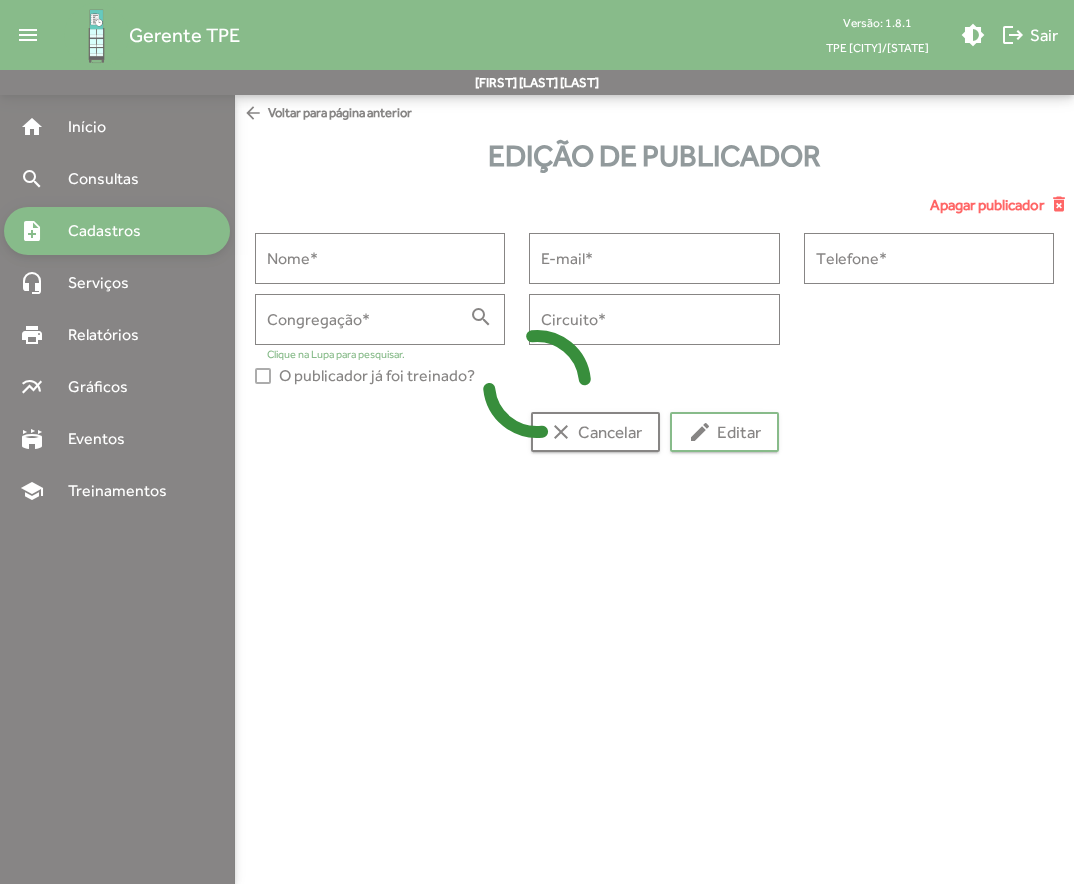 type on "********" 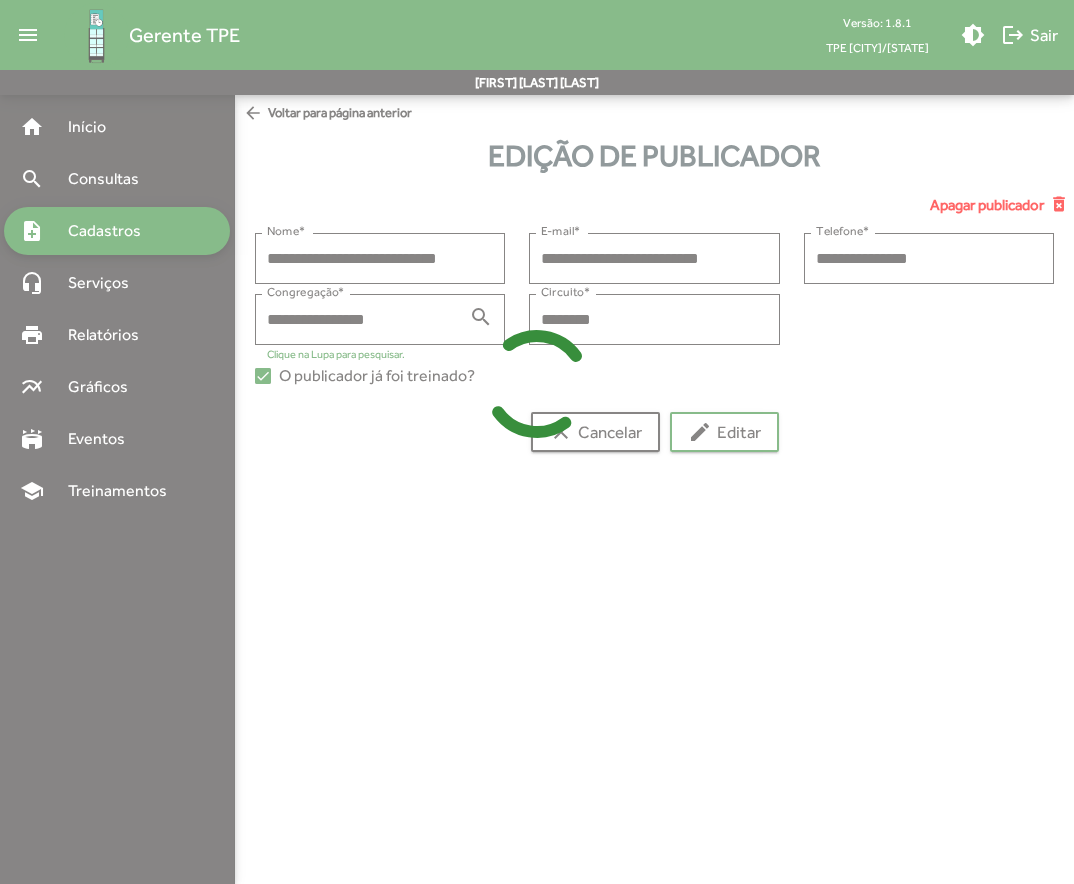click on "**********" at bounding box center (368, 320) 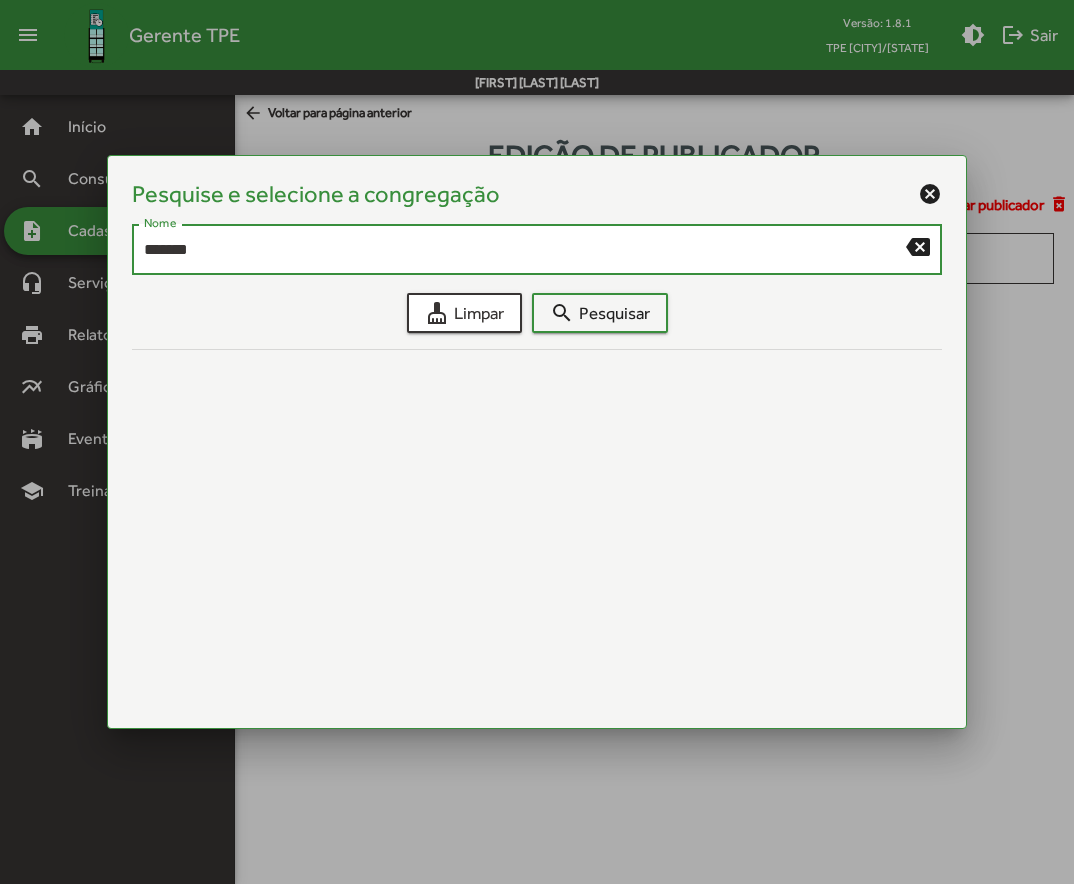type on "*******" 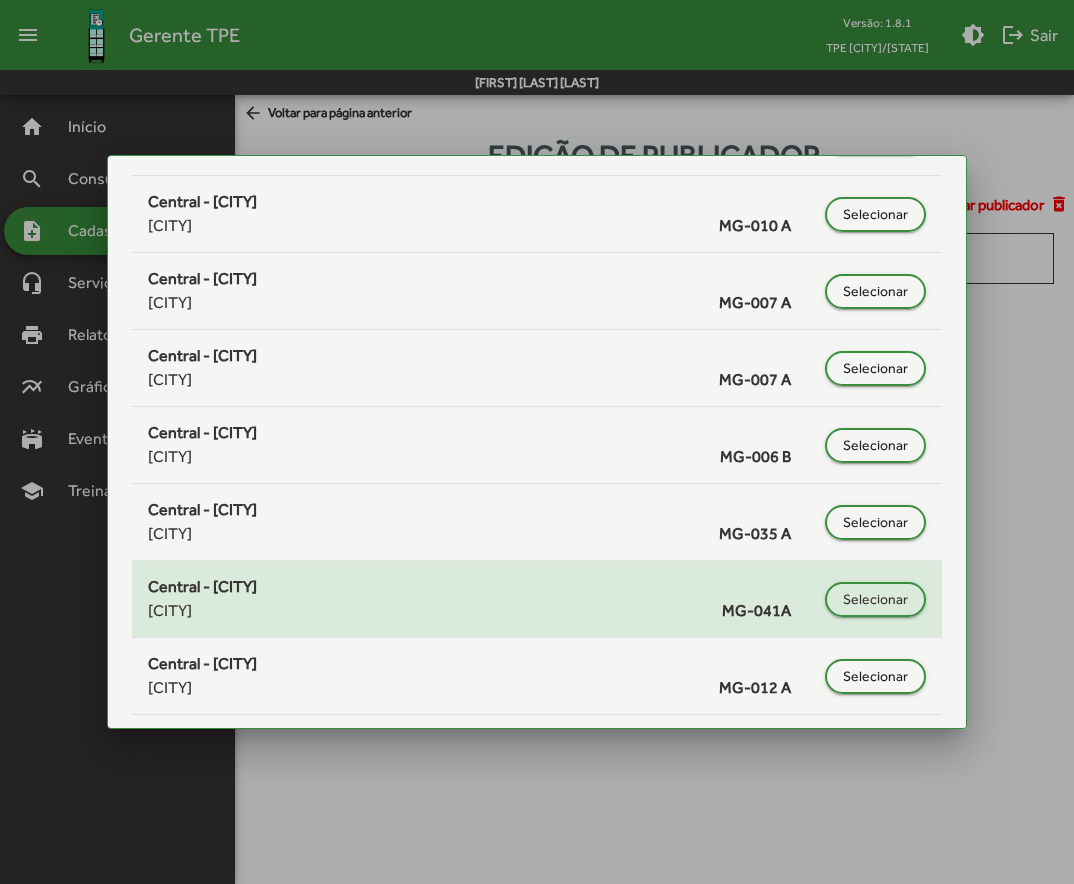 scroll, scrollTop: 500, scrollLeft: 0, axis: vertical 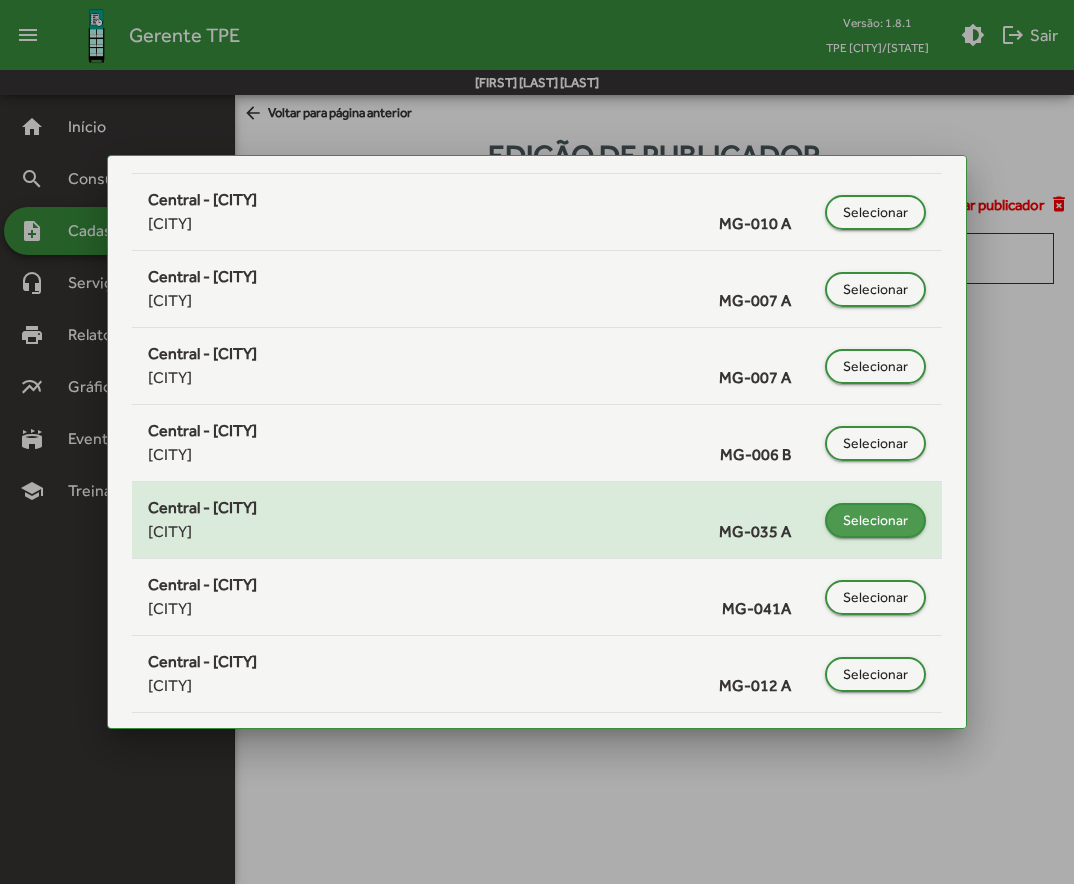 click on "Selecionar" 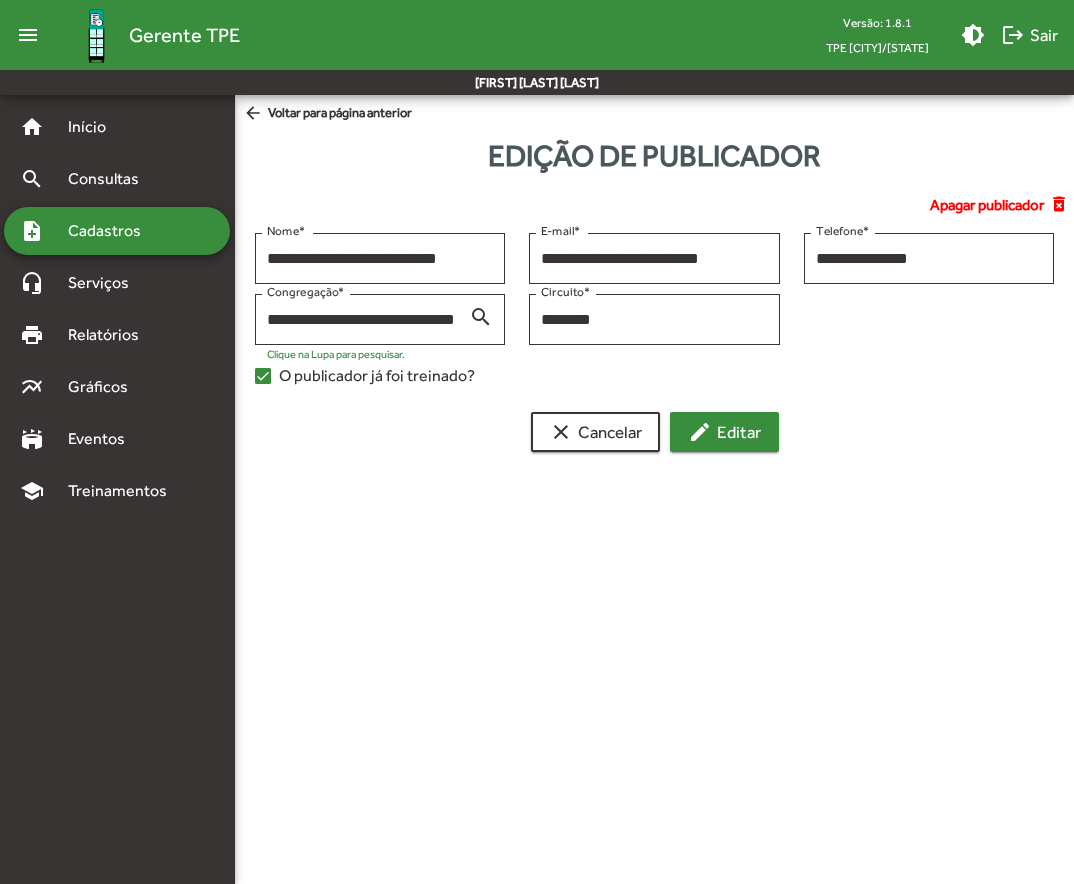 click on "edit  Editar" at bounding box center [724, 432] 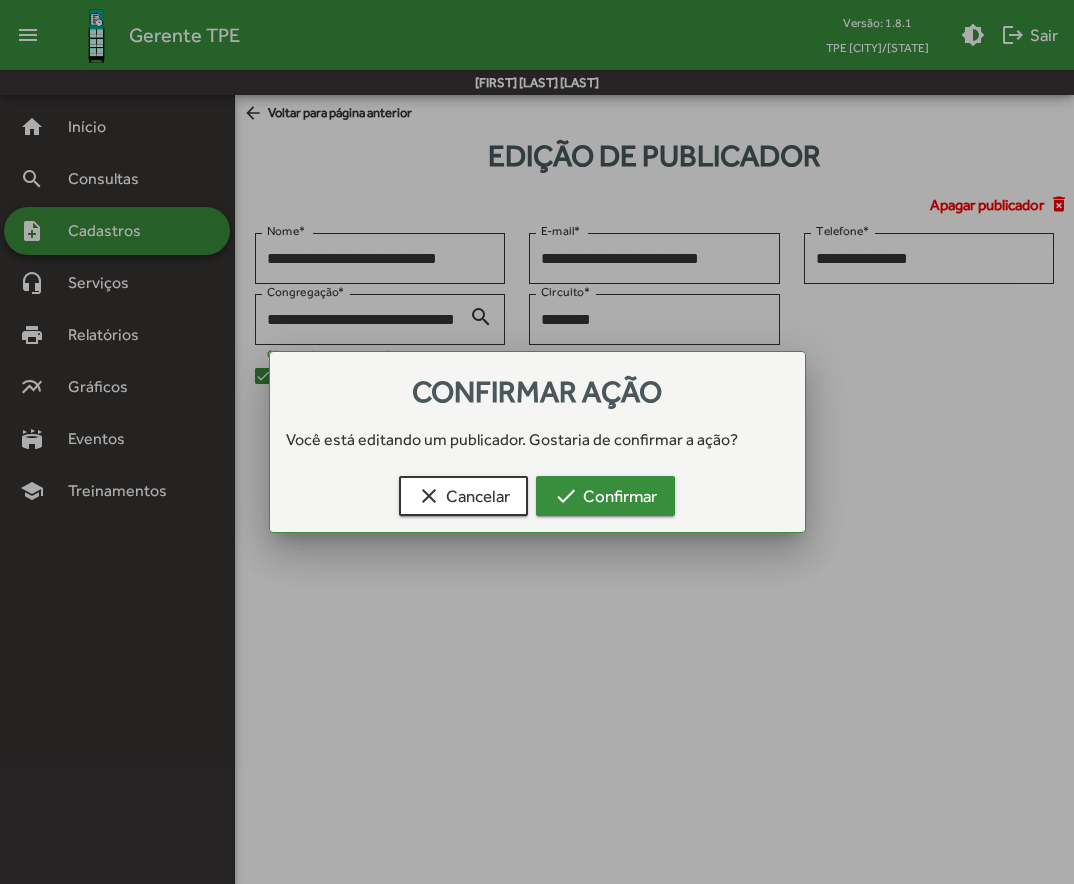 click on "check  Confirmar" at bounding box center (605, 496) 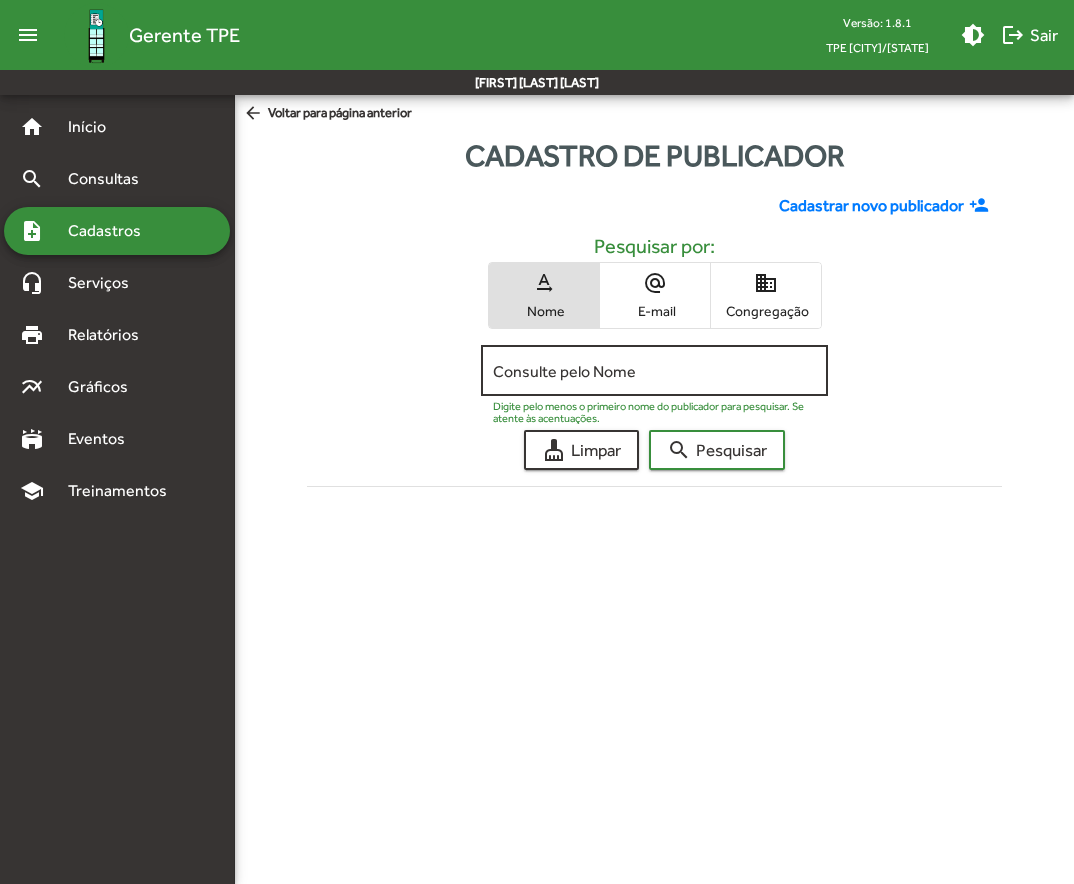 click on "Consulte pelo Nome" 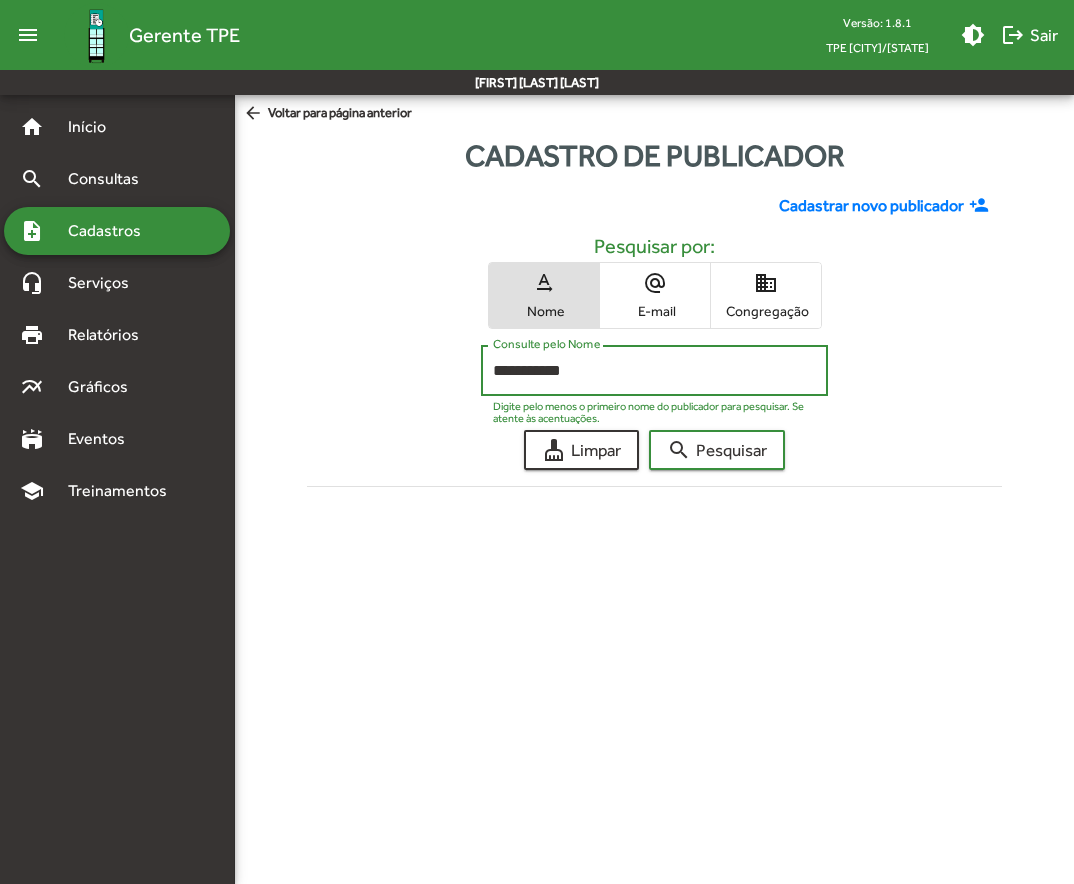 type on "**********" 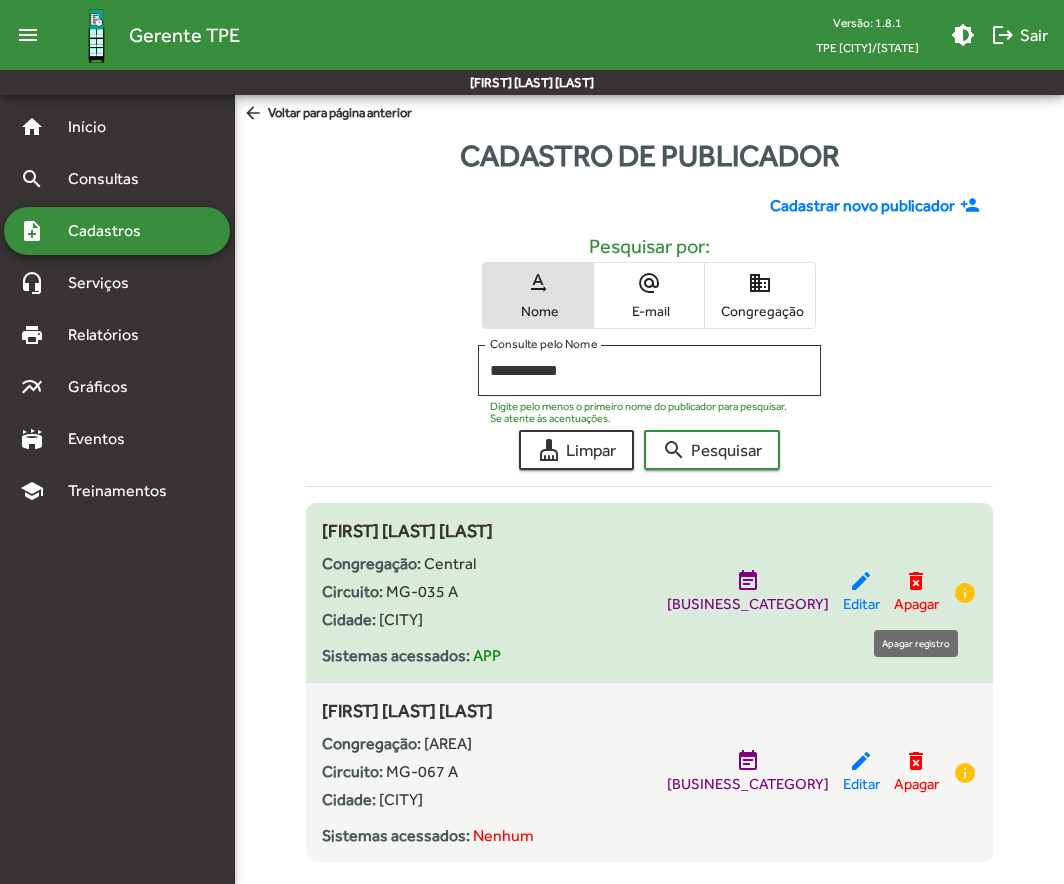 click on "delete_forever" 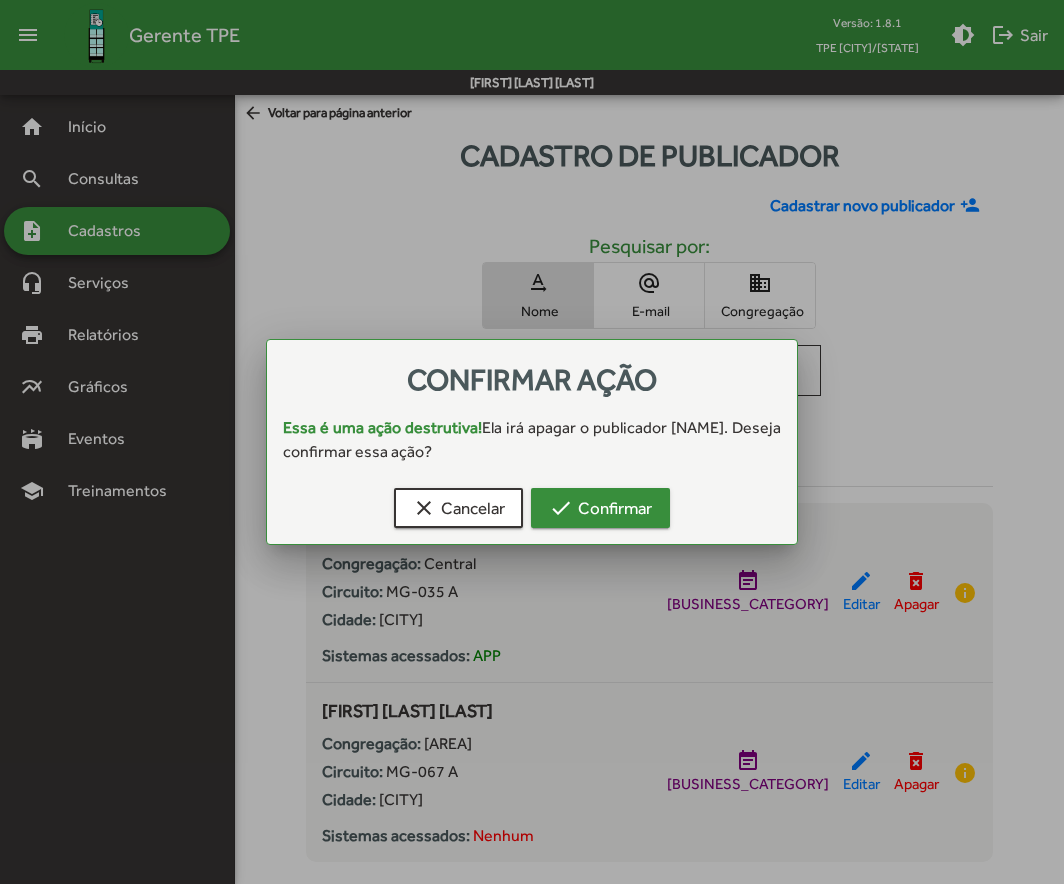 click on "check  Confirmar" at bounding box center (600, 508) 